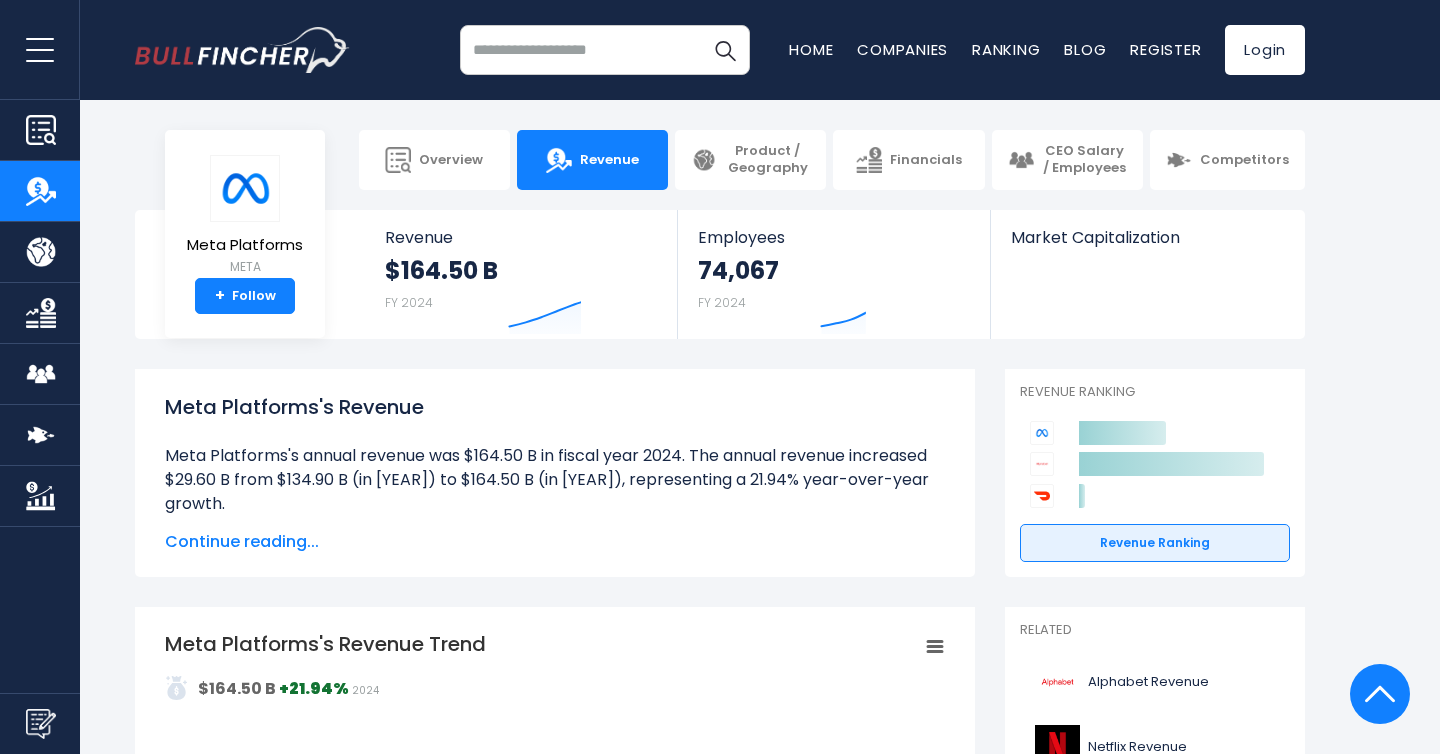 scroll, scrollTop: 0, scrollLeft: 0, axis: both 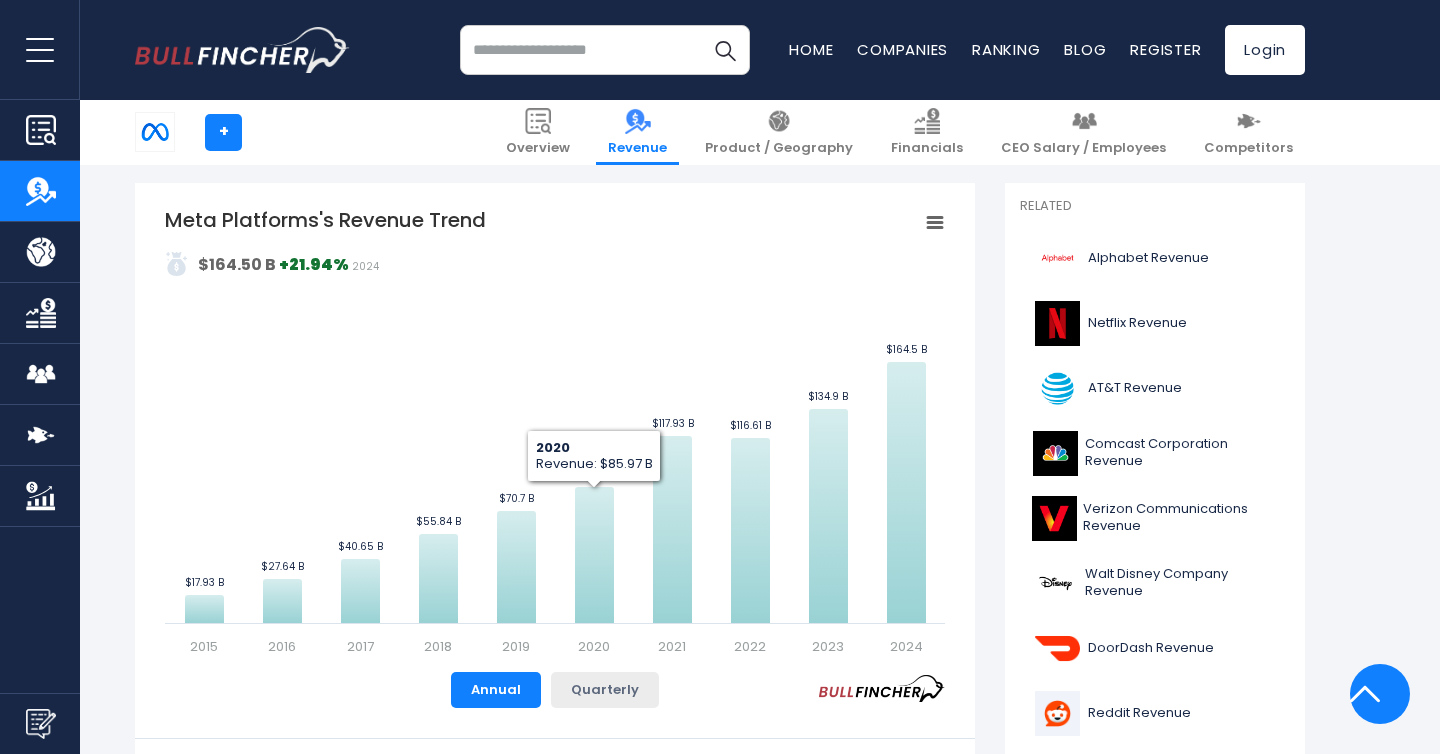 click on "Quarterly" at bounding box center (605, 690) 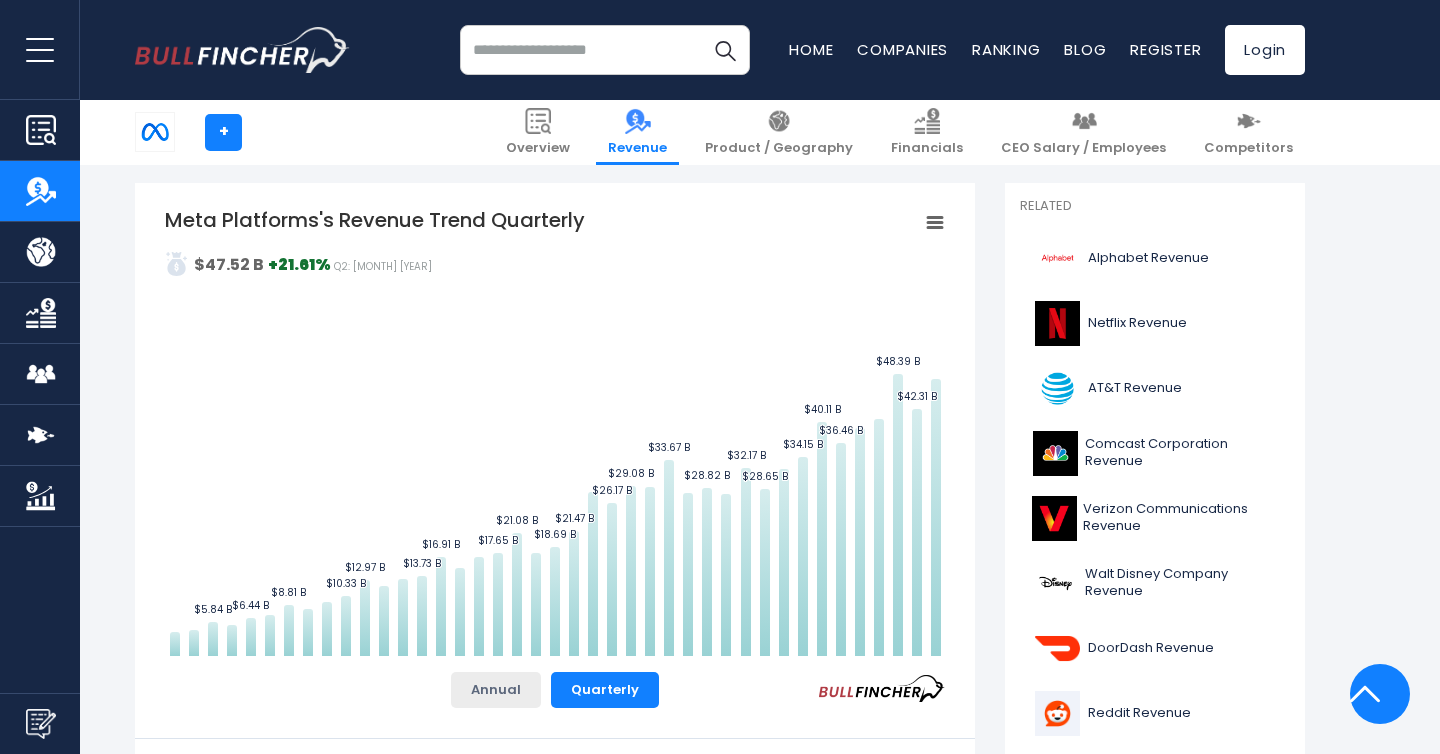 click on "Annual" at bounding box center (496, 690) 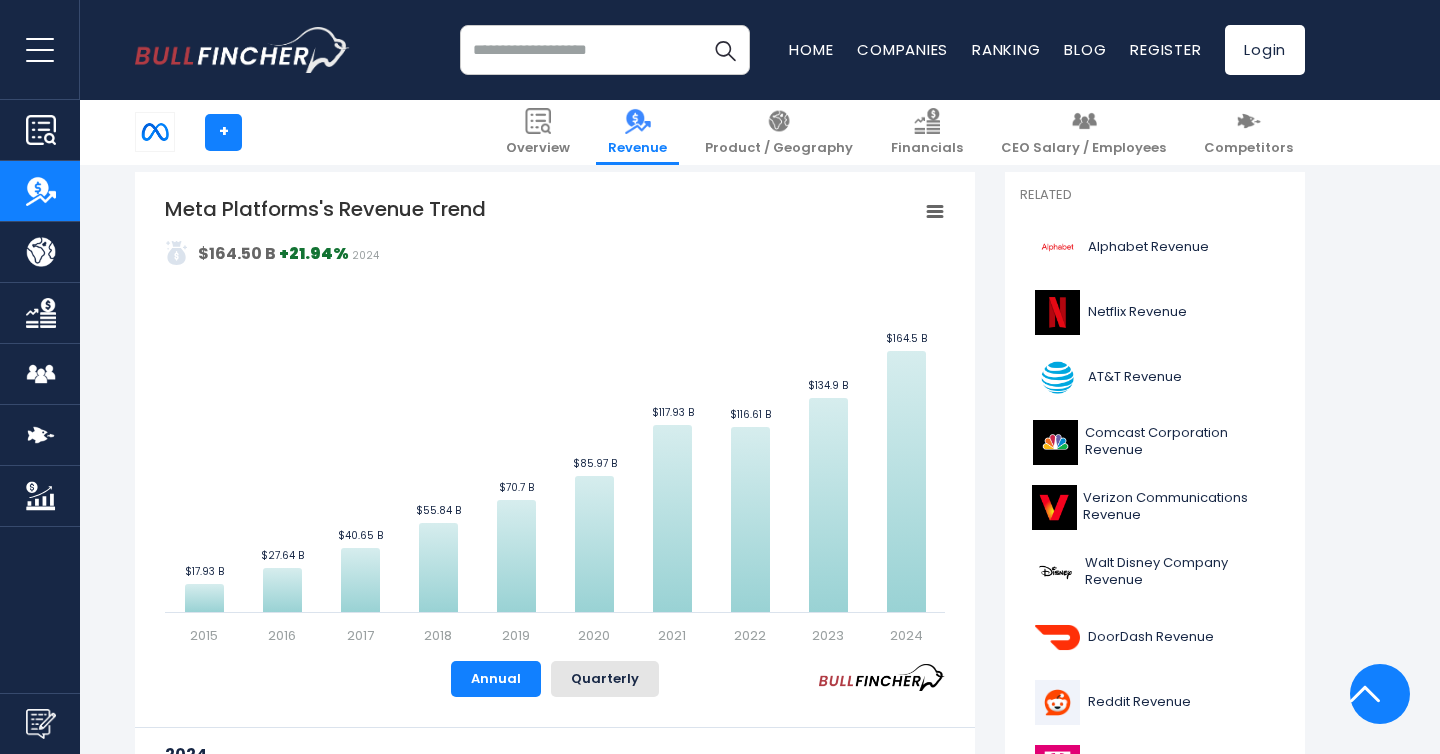 scroll, scrollTop: 437, scrollLeft: 0, axis: vertical 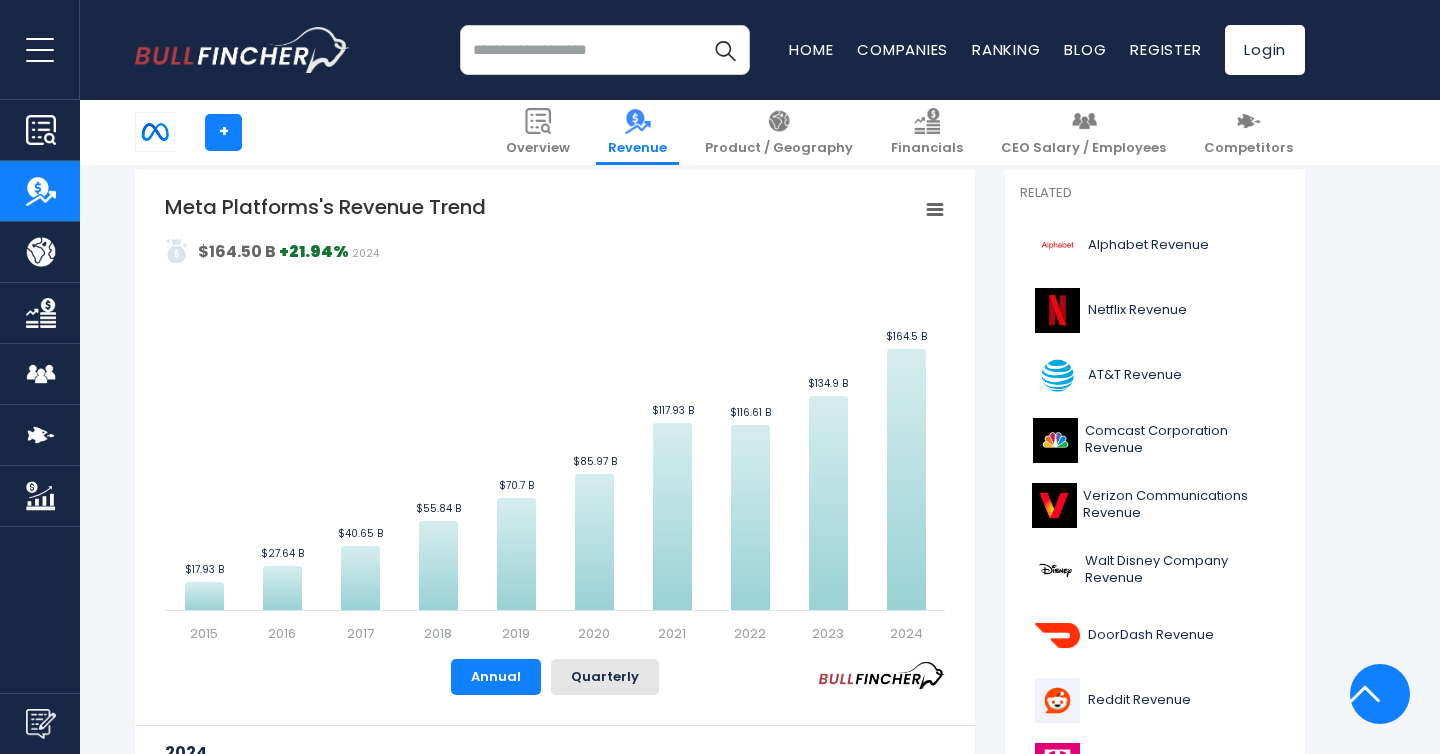 type 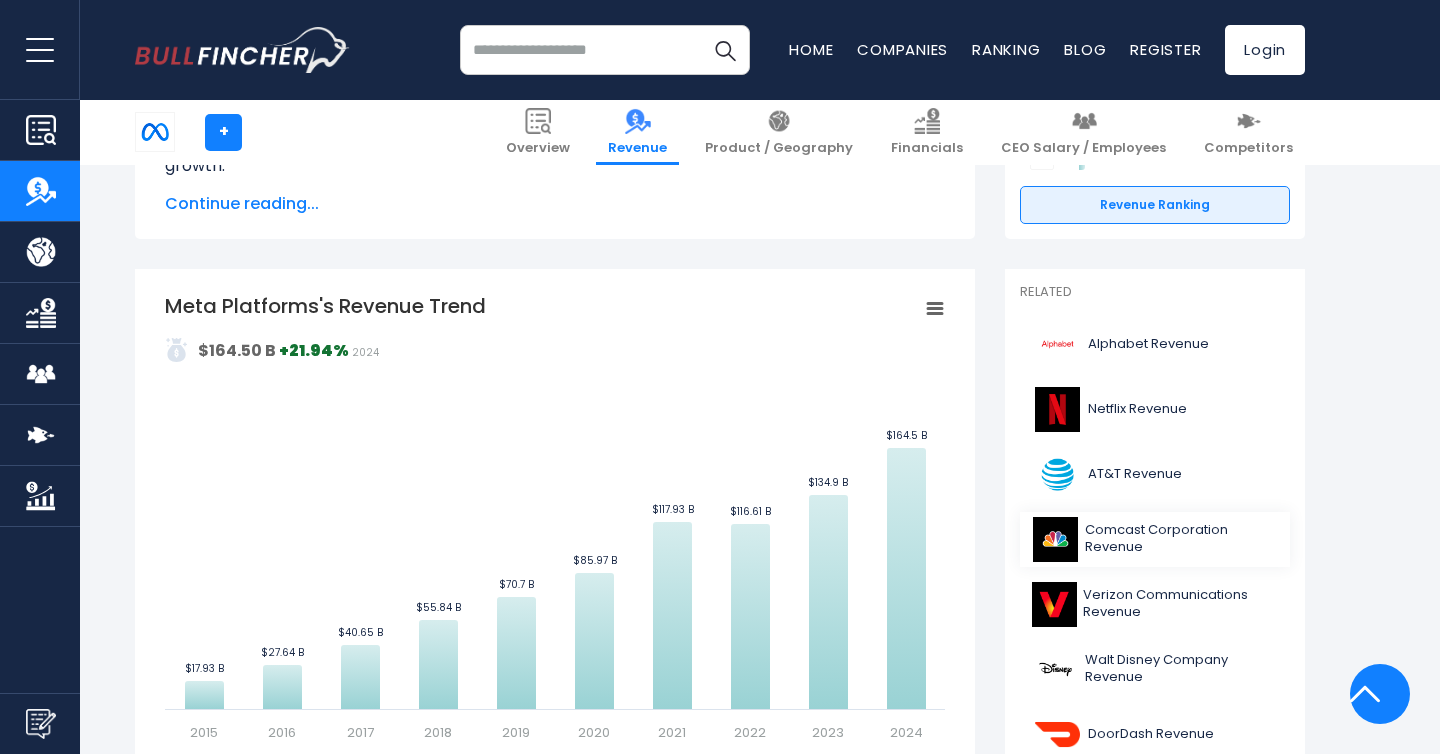 scroll, scrollTop: 307, scrollLeft: 0, axis: vertical 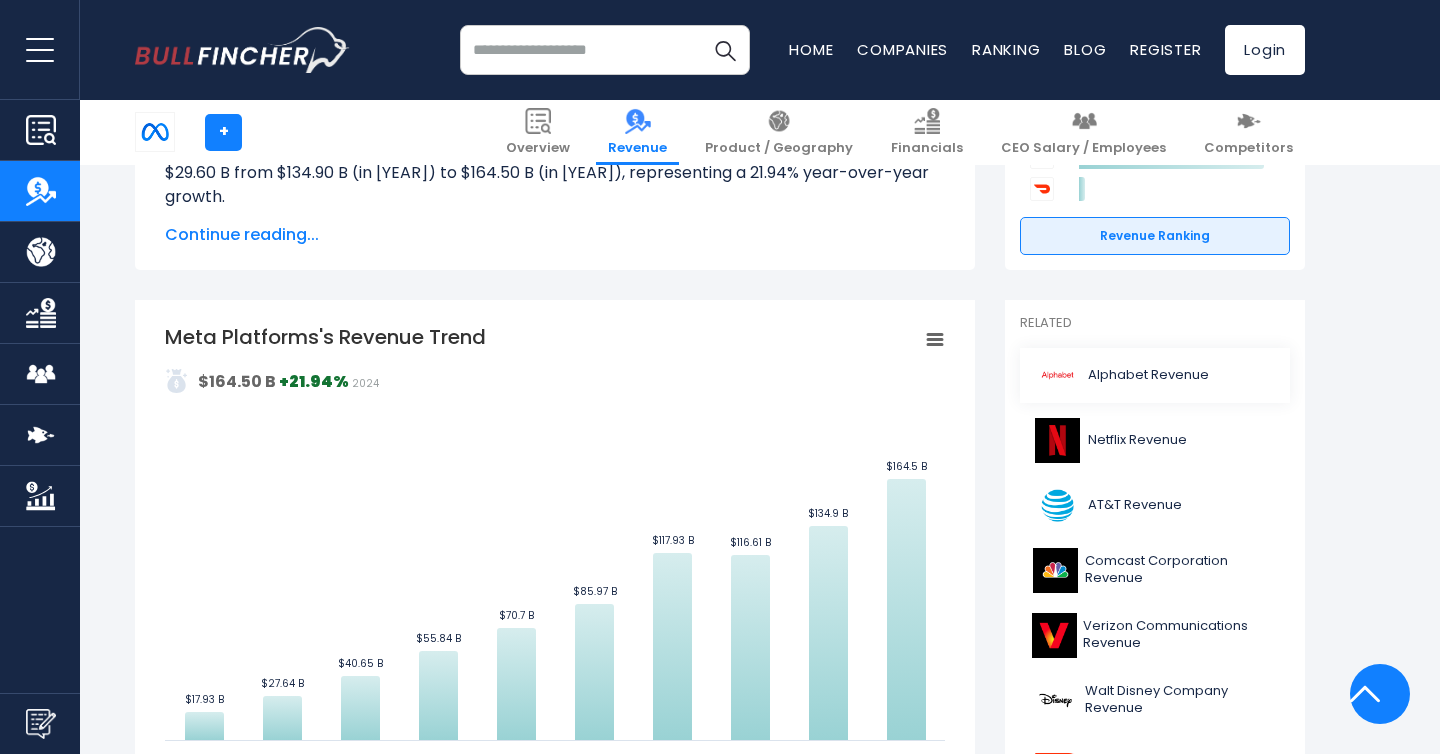 click on "Alphabet Revenue" at bounding box center (1155, 375) 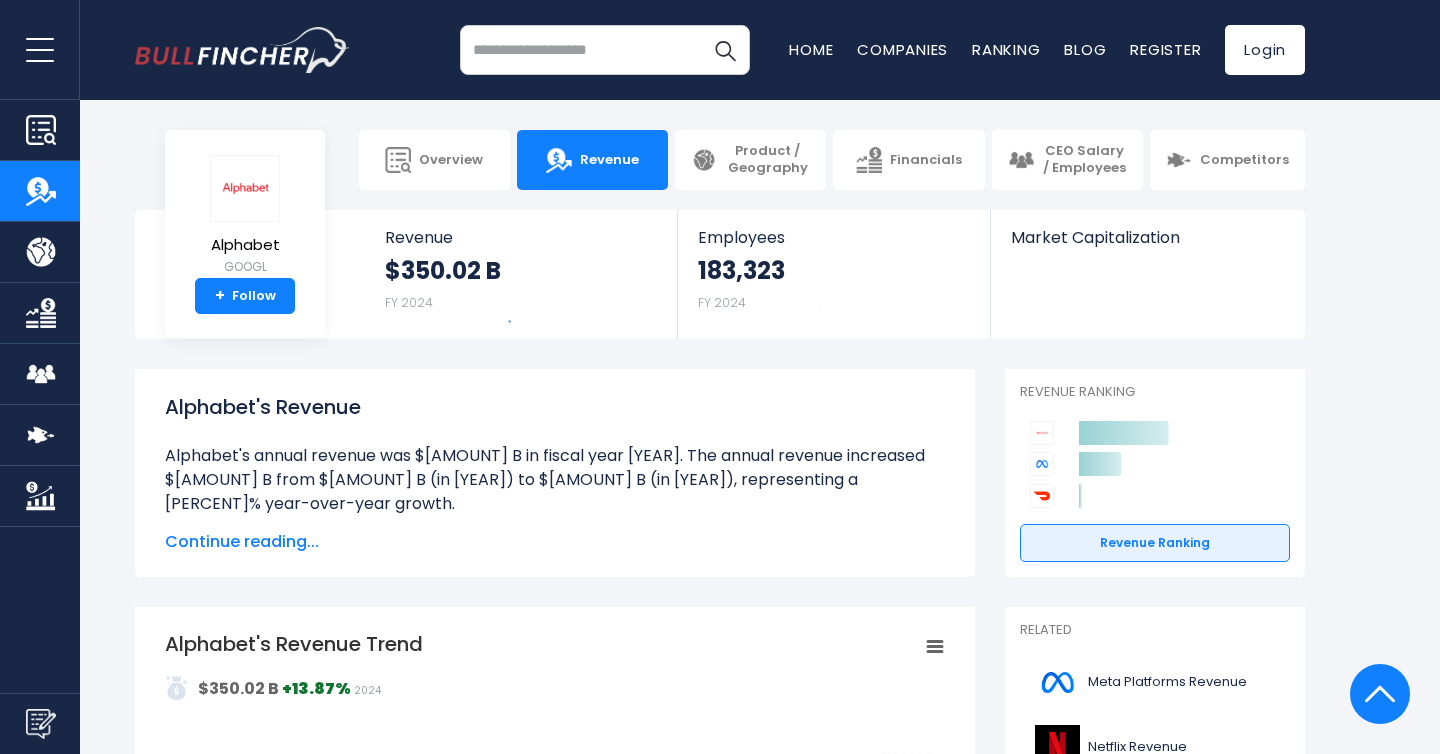 scroll, scrollTop: 18, scrollLeft: 0, axis: vertical 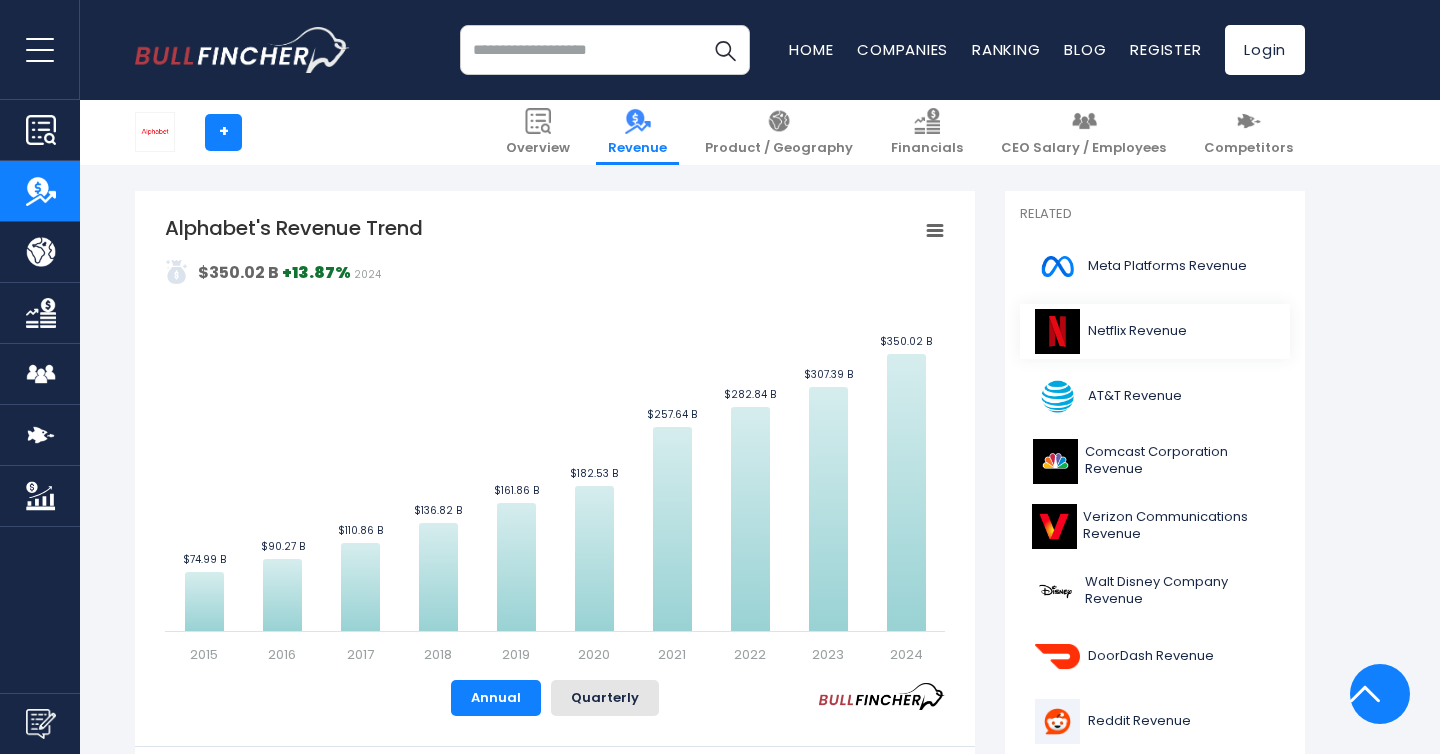 click on "Netflix Revenue" at bounding box center (1155, 331) 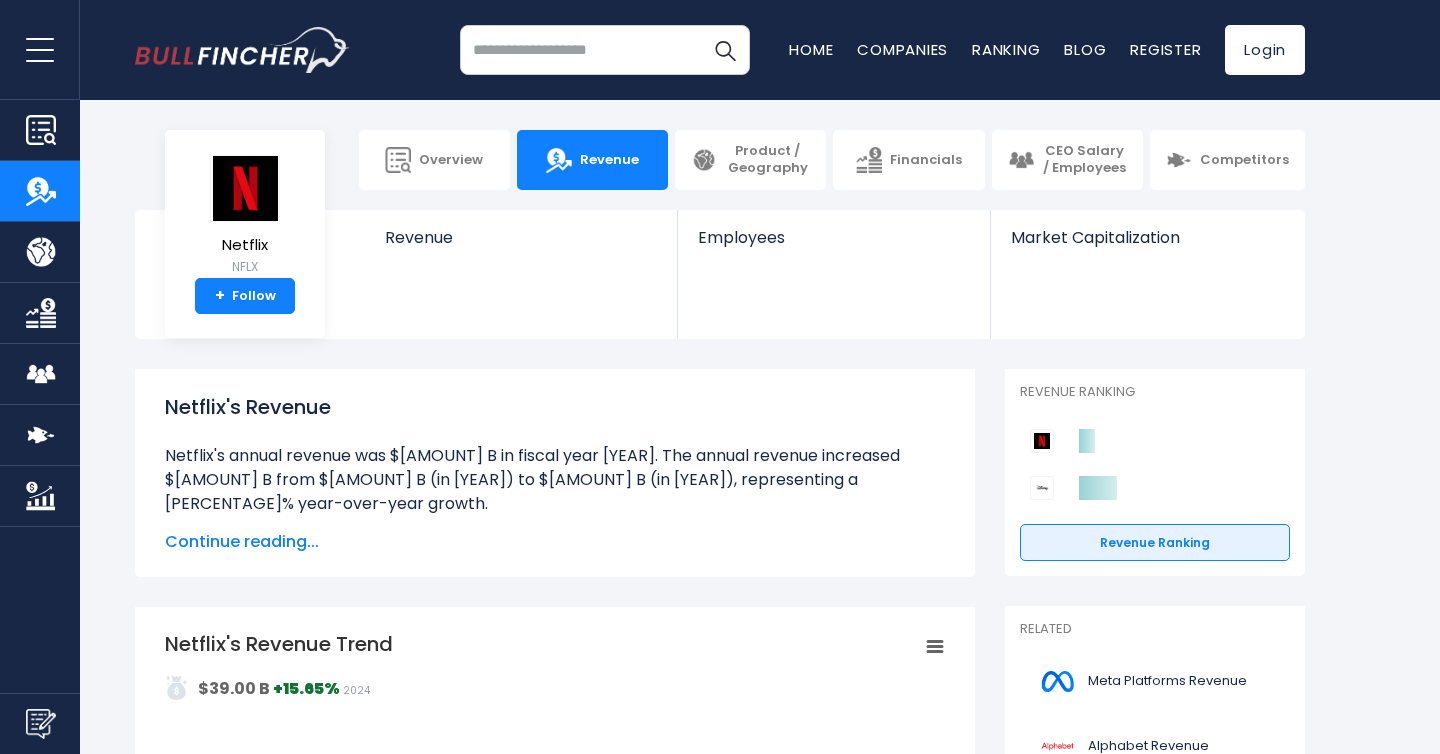 scroll, scrollTop: 0, scrollLeft: 0, axis: both 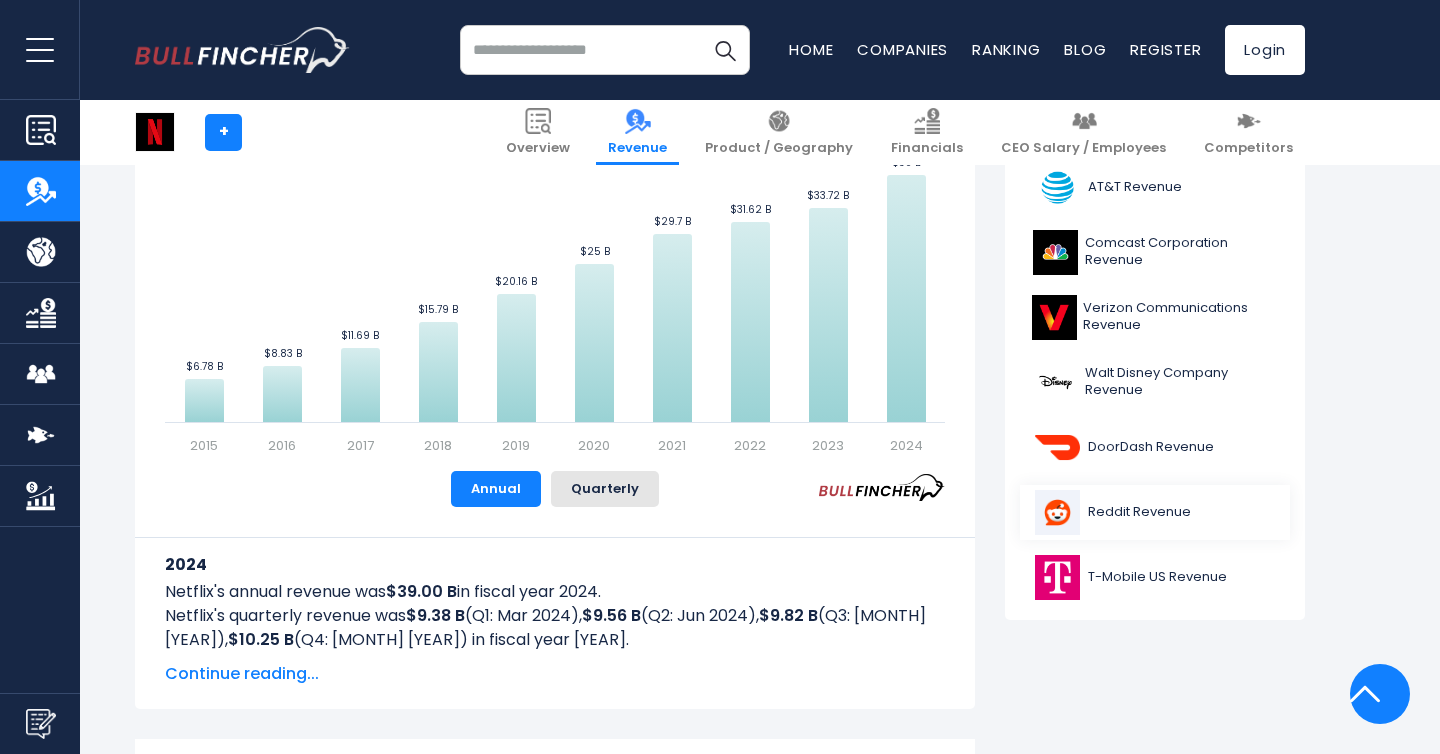 click on "Reddit Revenue" at bounding box center (1155, 512) 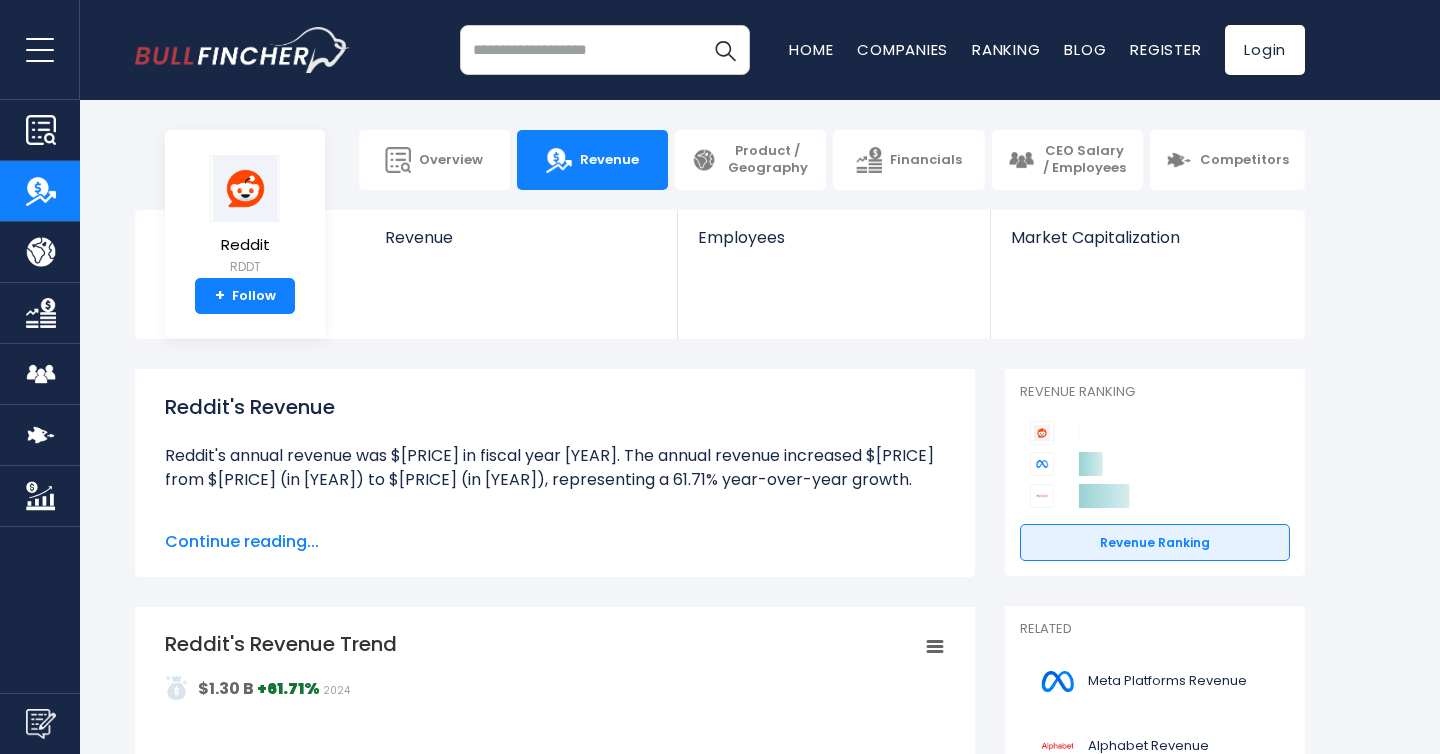 scroll, scrollTop: 0, scrollLeft: 0, axis: both 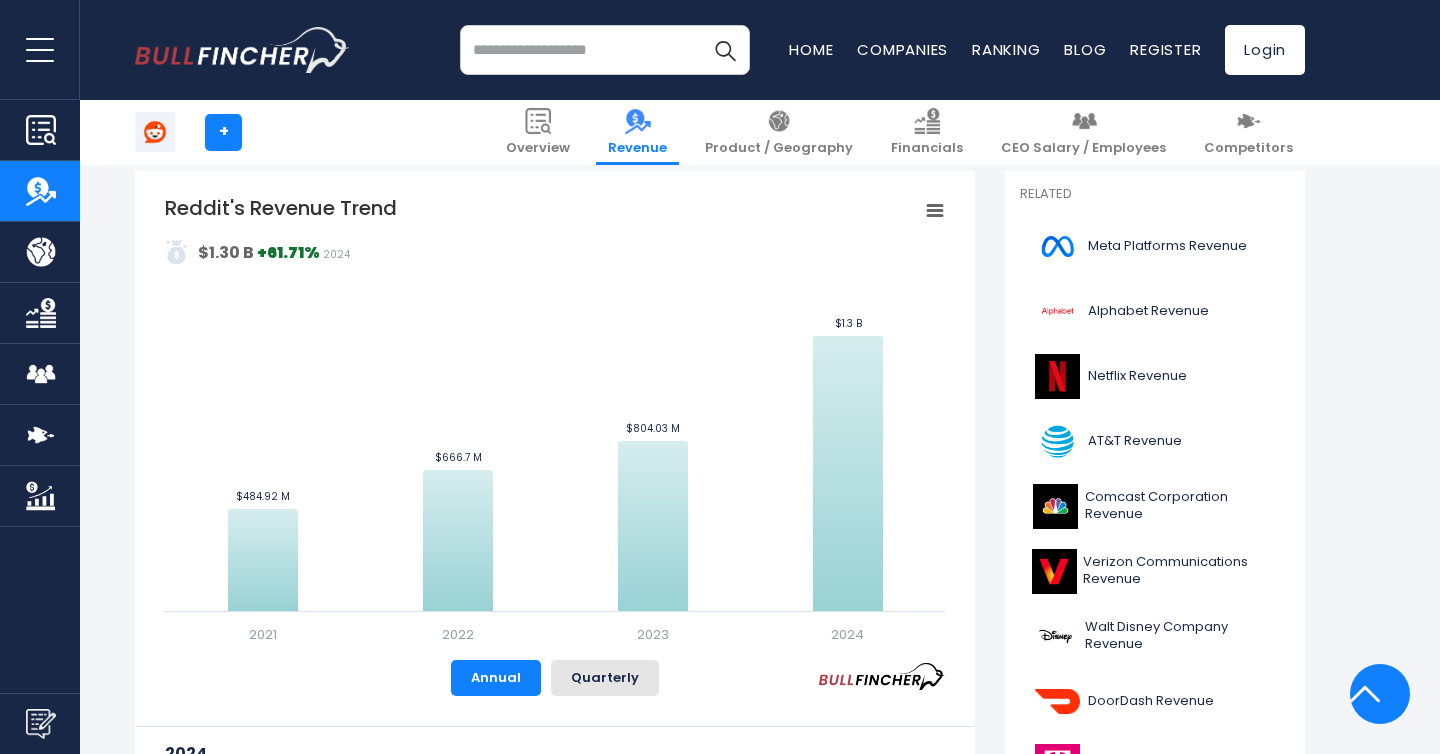 click at bounding box center [605, 50] 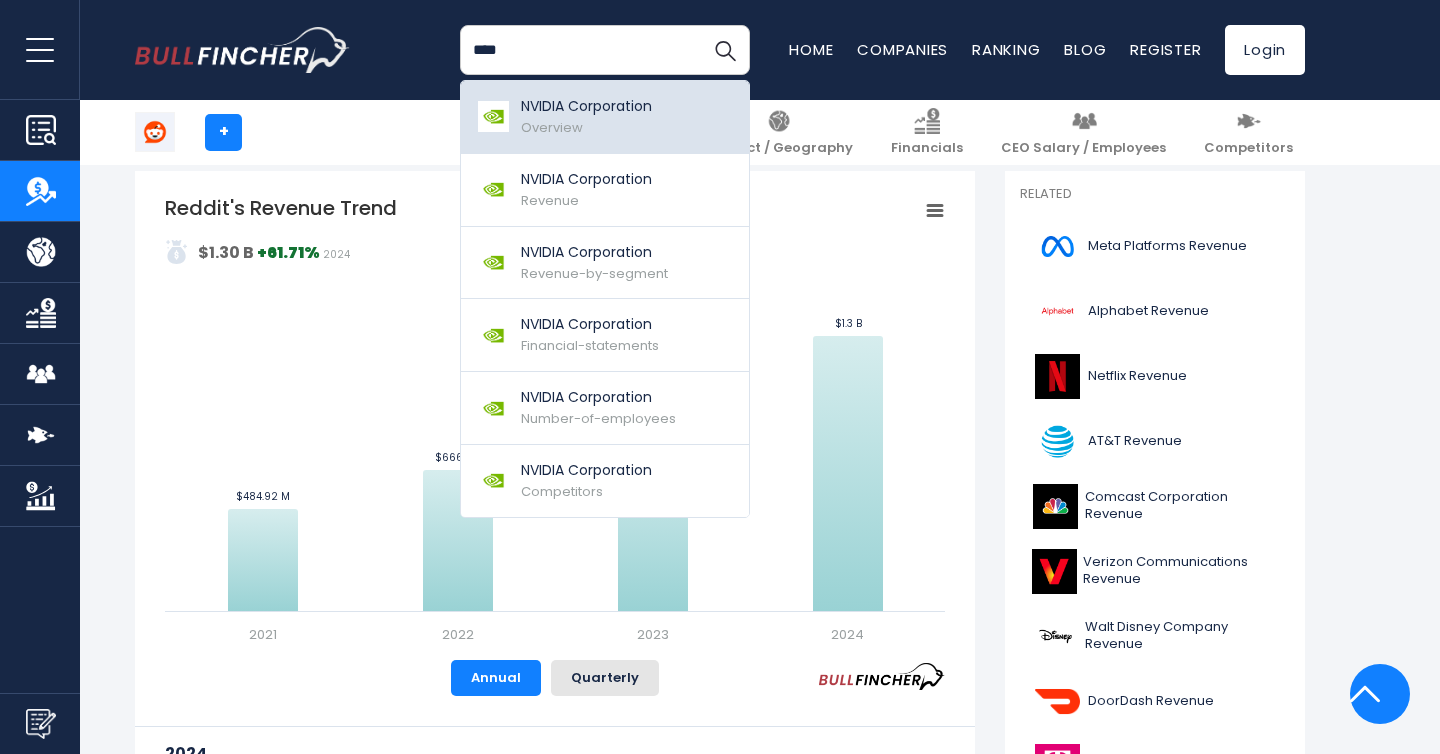 type on "****" 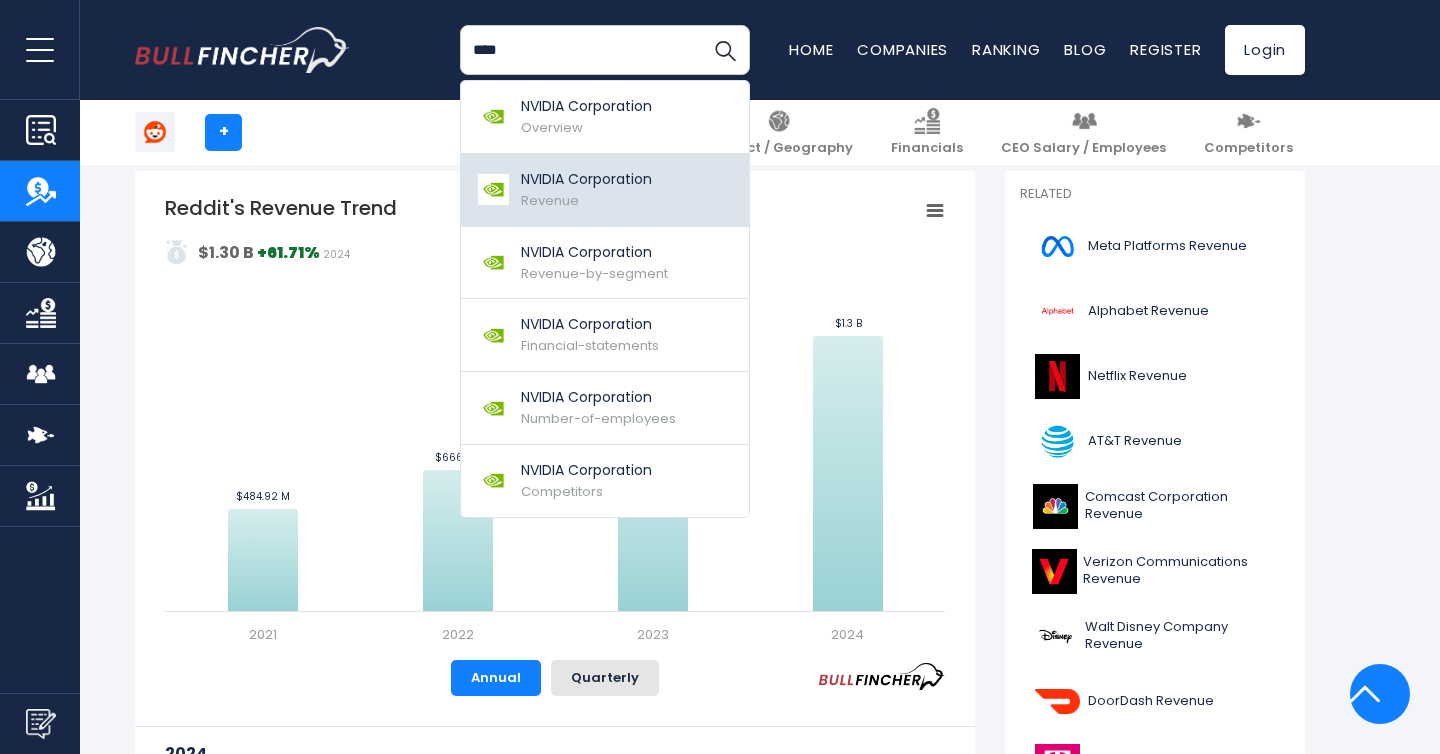 click on "NVIDIA Corporation
Revenue" at bounding box center [586, 190] 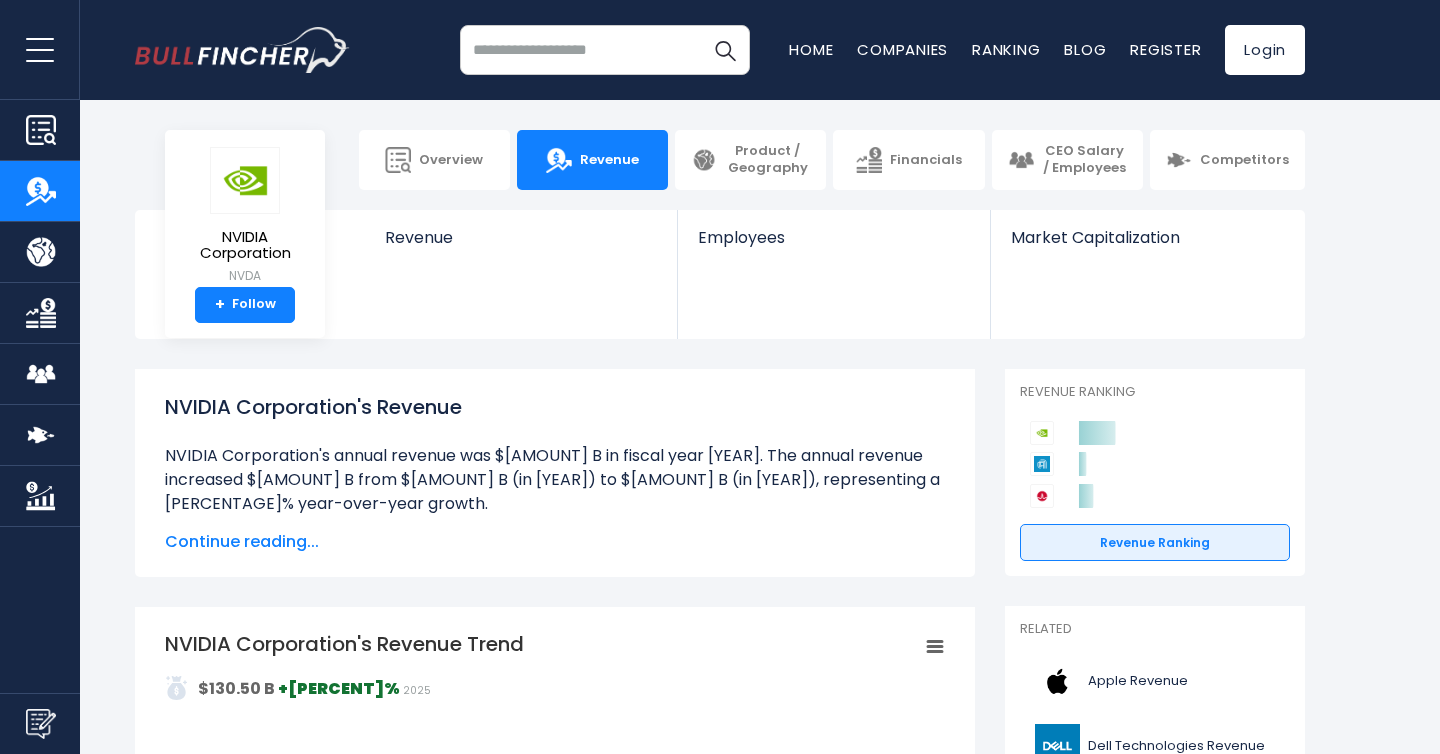 scroll, scrollTop: 0, scrollLeft: 0, axis: both 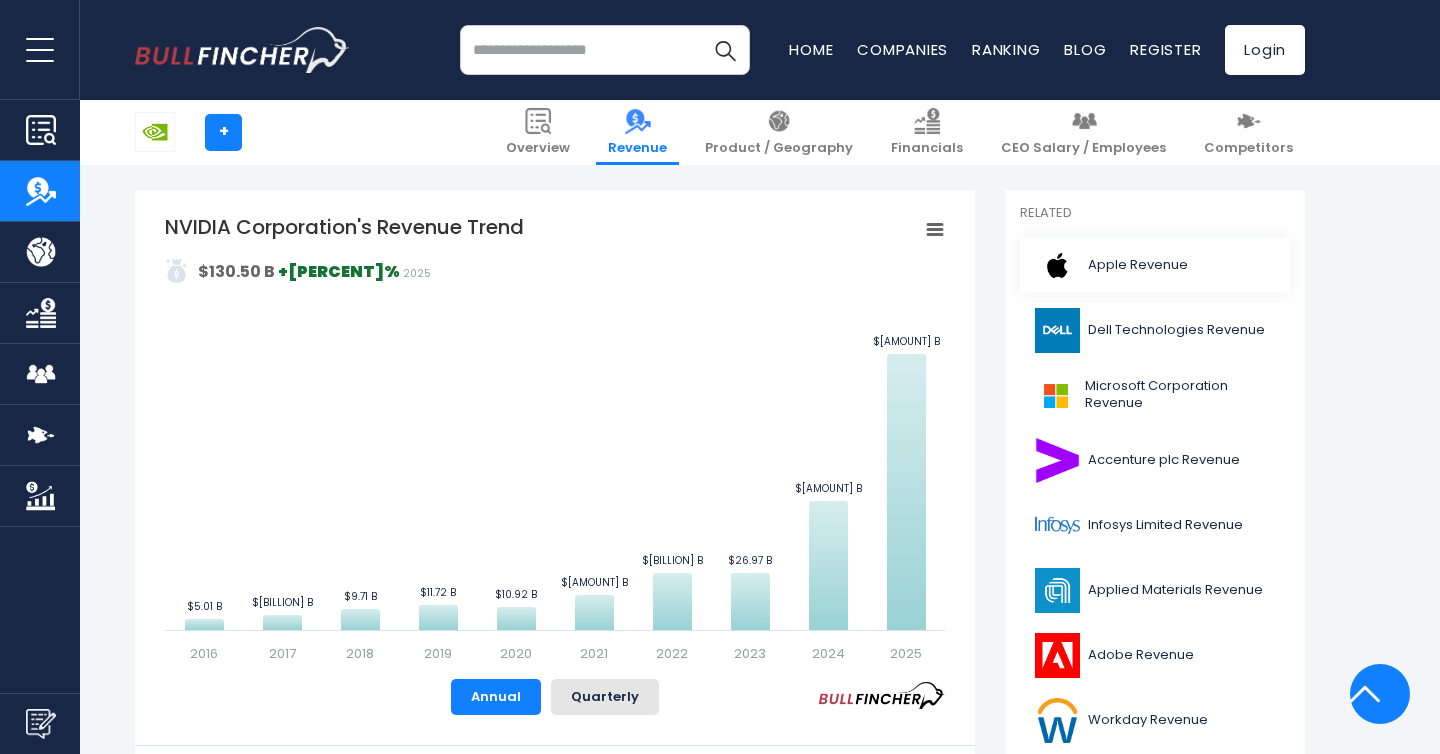 click on "Apple Revenue" at bounding box center [1155, 265] 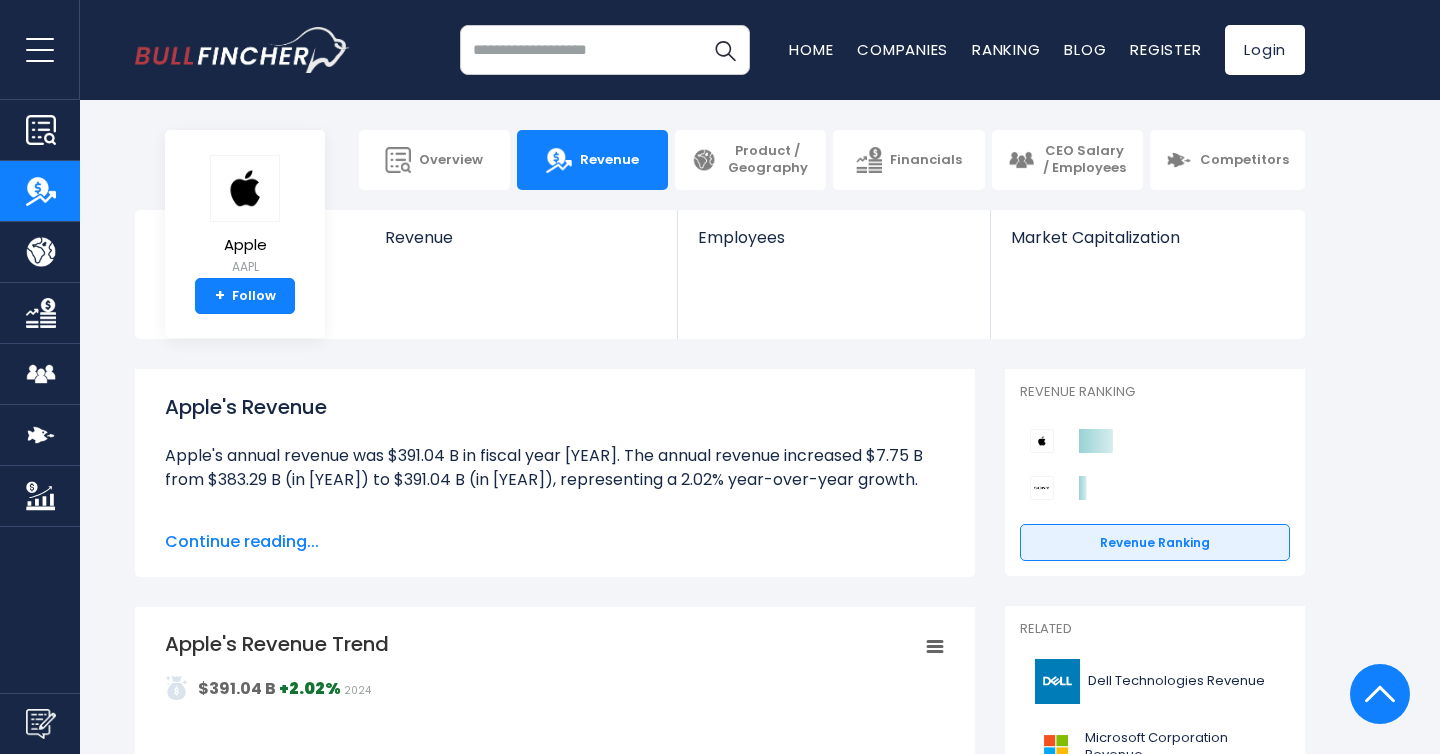scroll, scrollTop: 0, scrollLeft: 0, axis: both 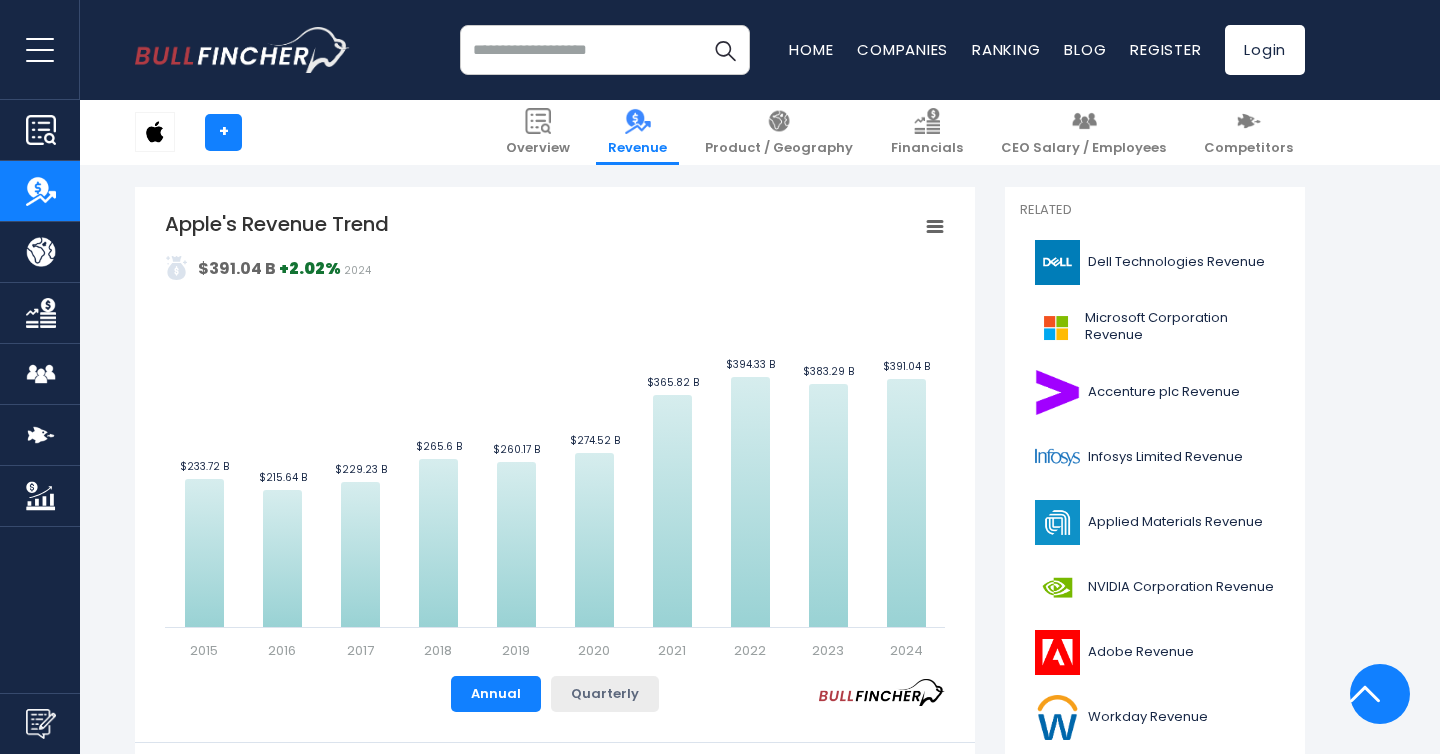 click on "Quarterly" at bounding box center (605, 694) 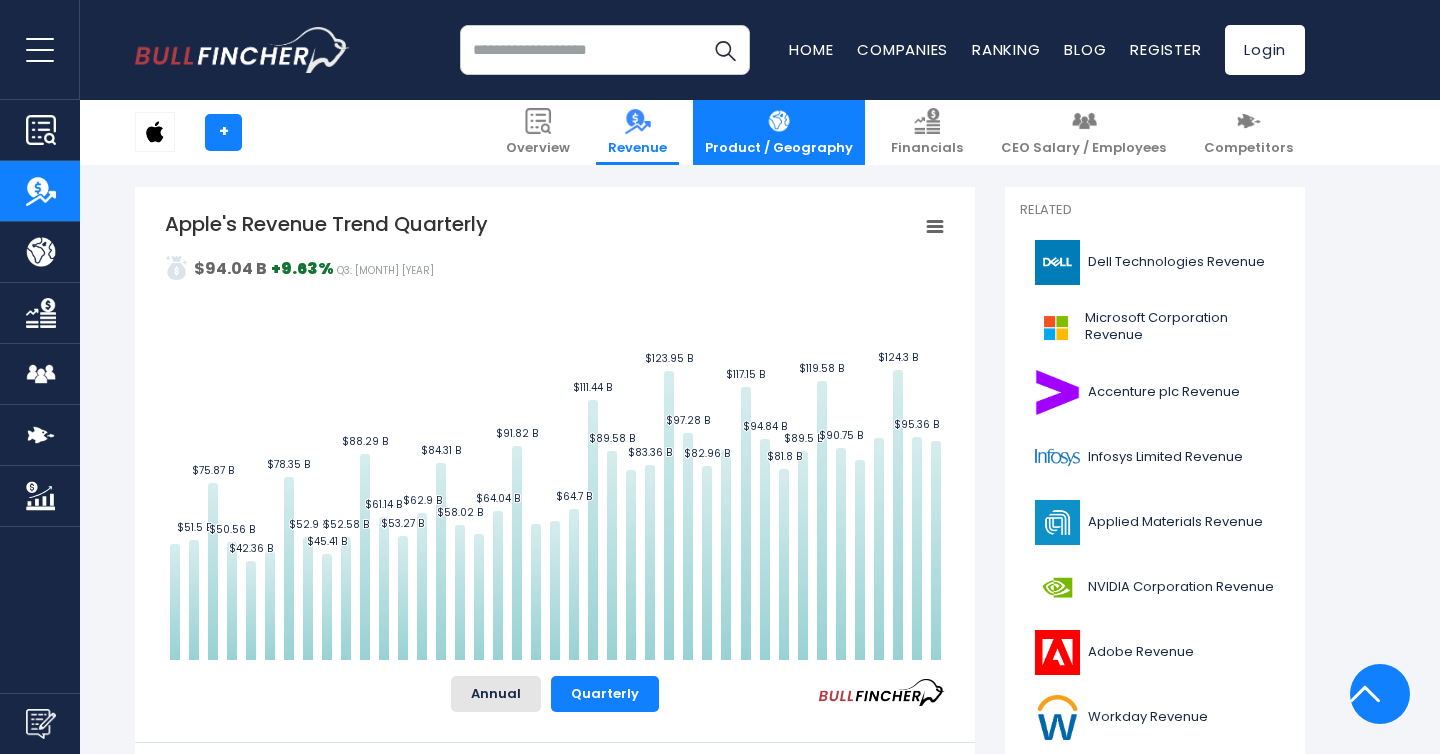 click on "Product / Geography" at bounding box center [779, 148] 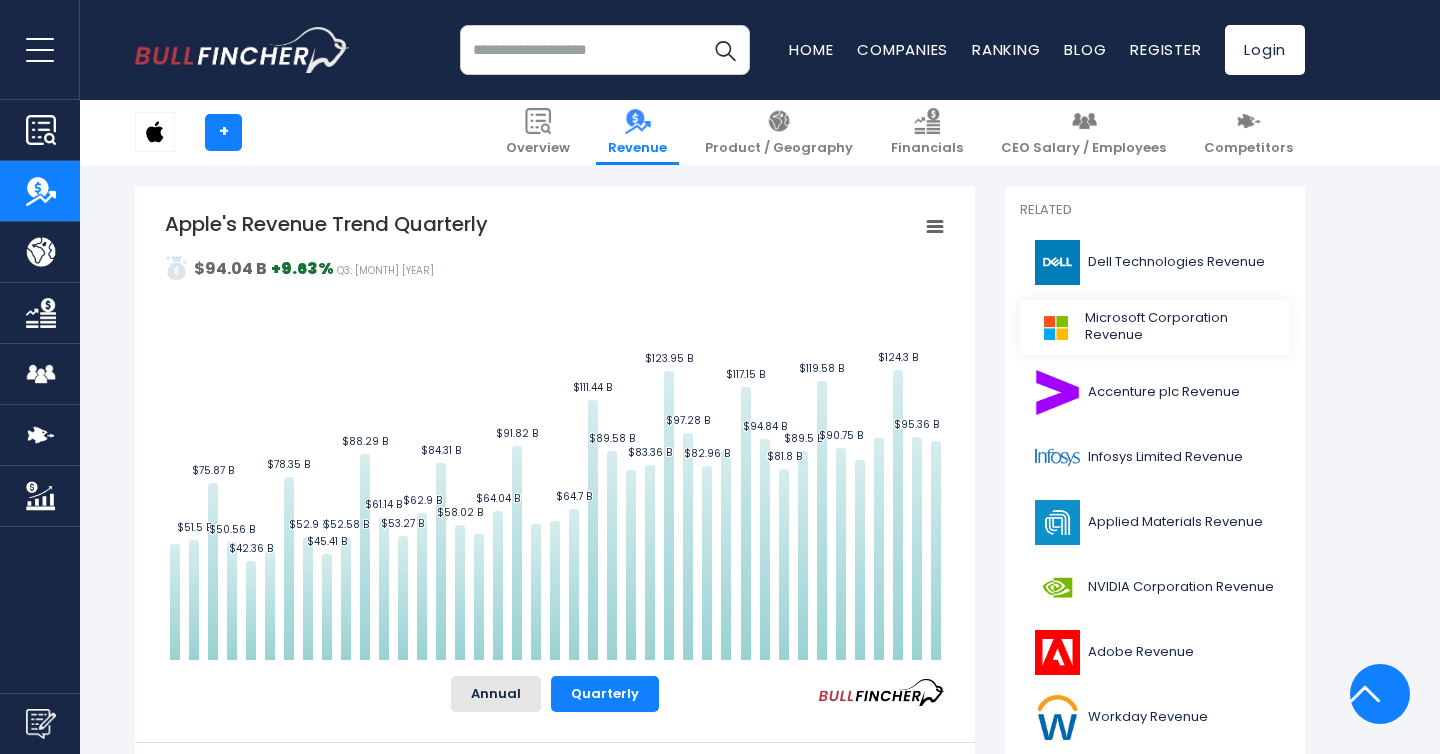 click on "Microsoft Corporation Revenue" at bounding box center (1155, 327) 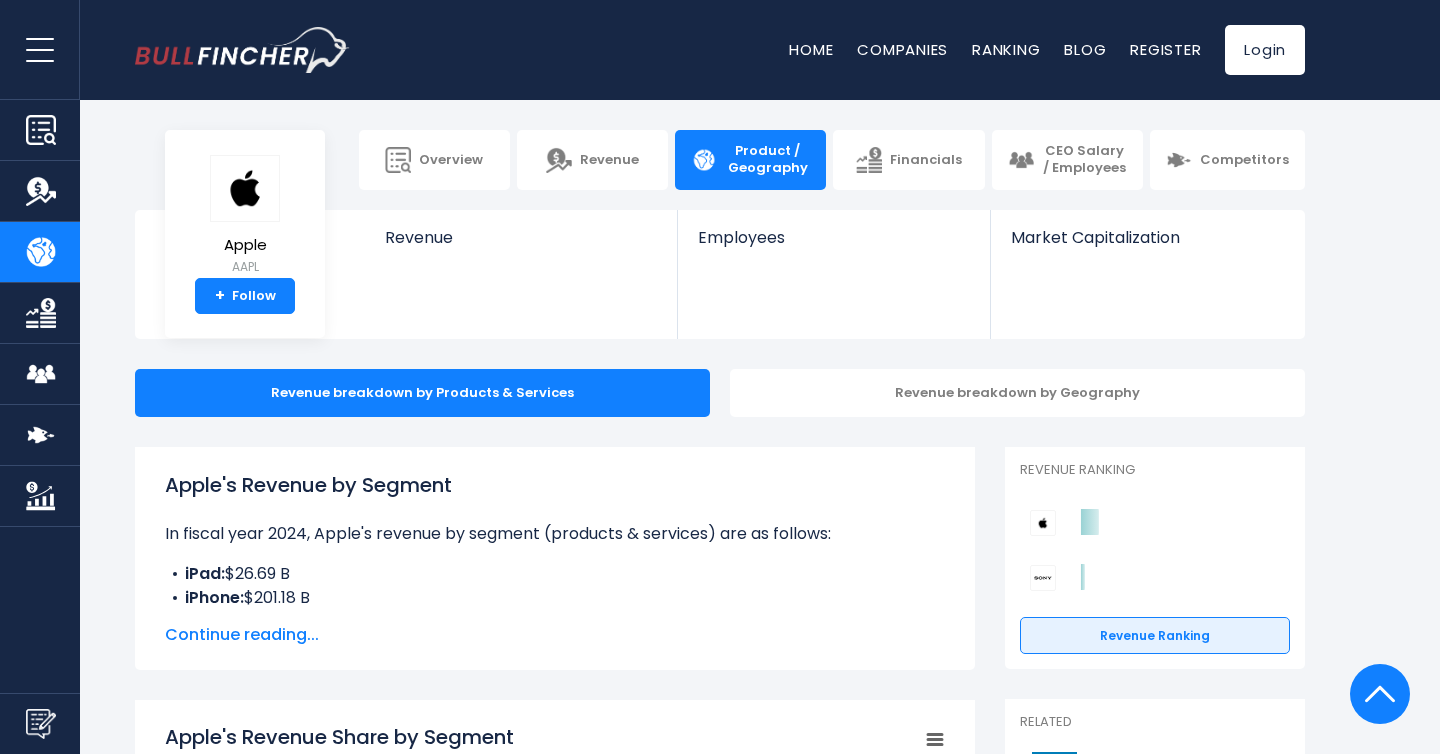 scroll, scrollTop: 0, scrollLeft: 0, axis: both 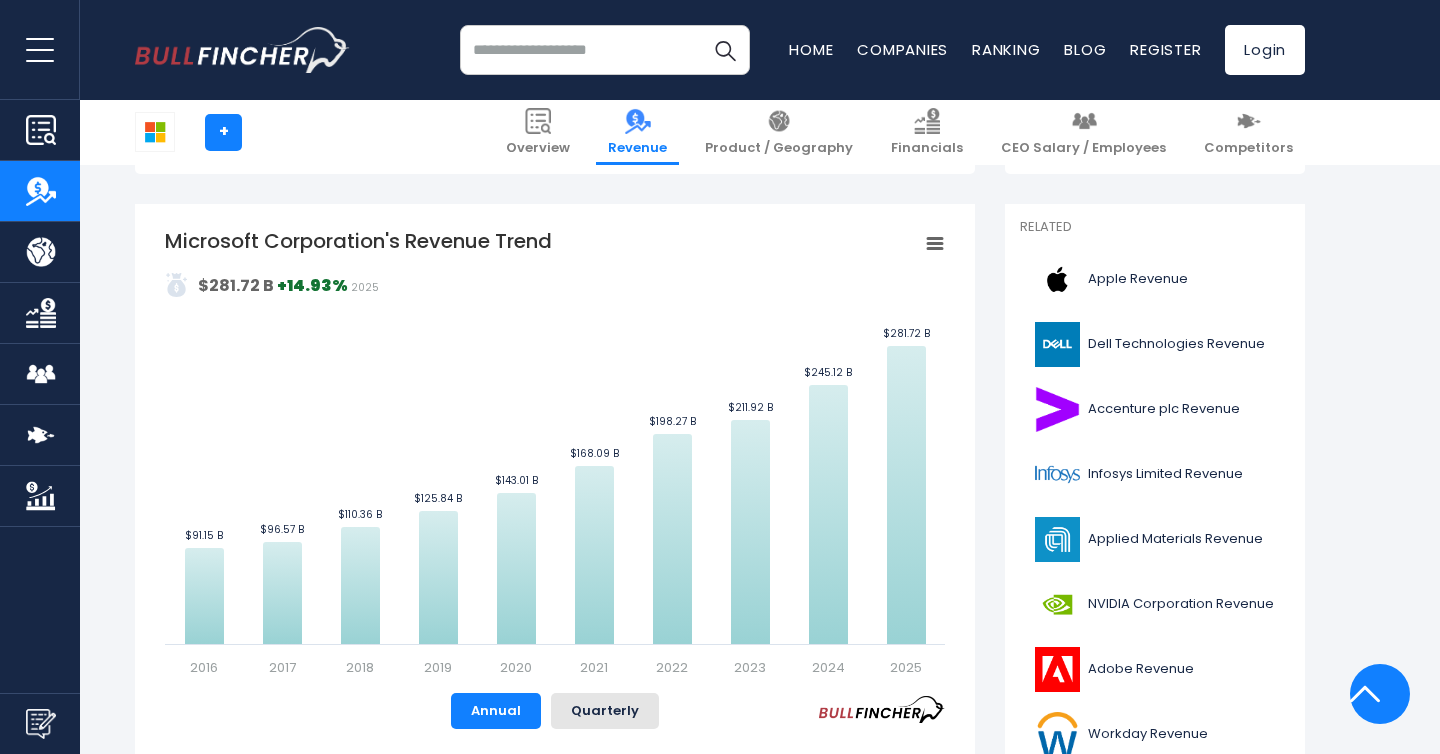 click at bounding box center (605, 50) 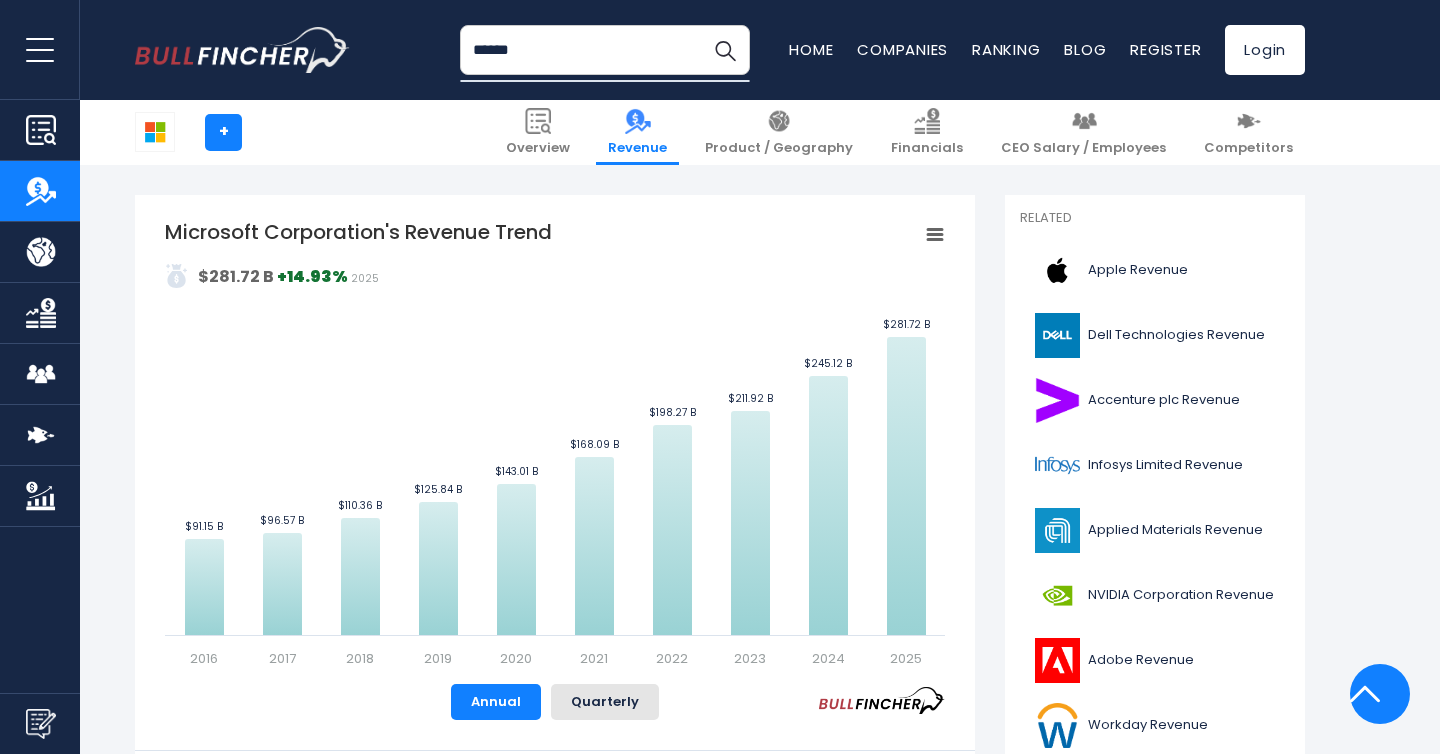 scroll, scrollTop: 414, scrollLeft: 0, axis: vertical 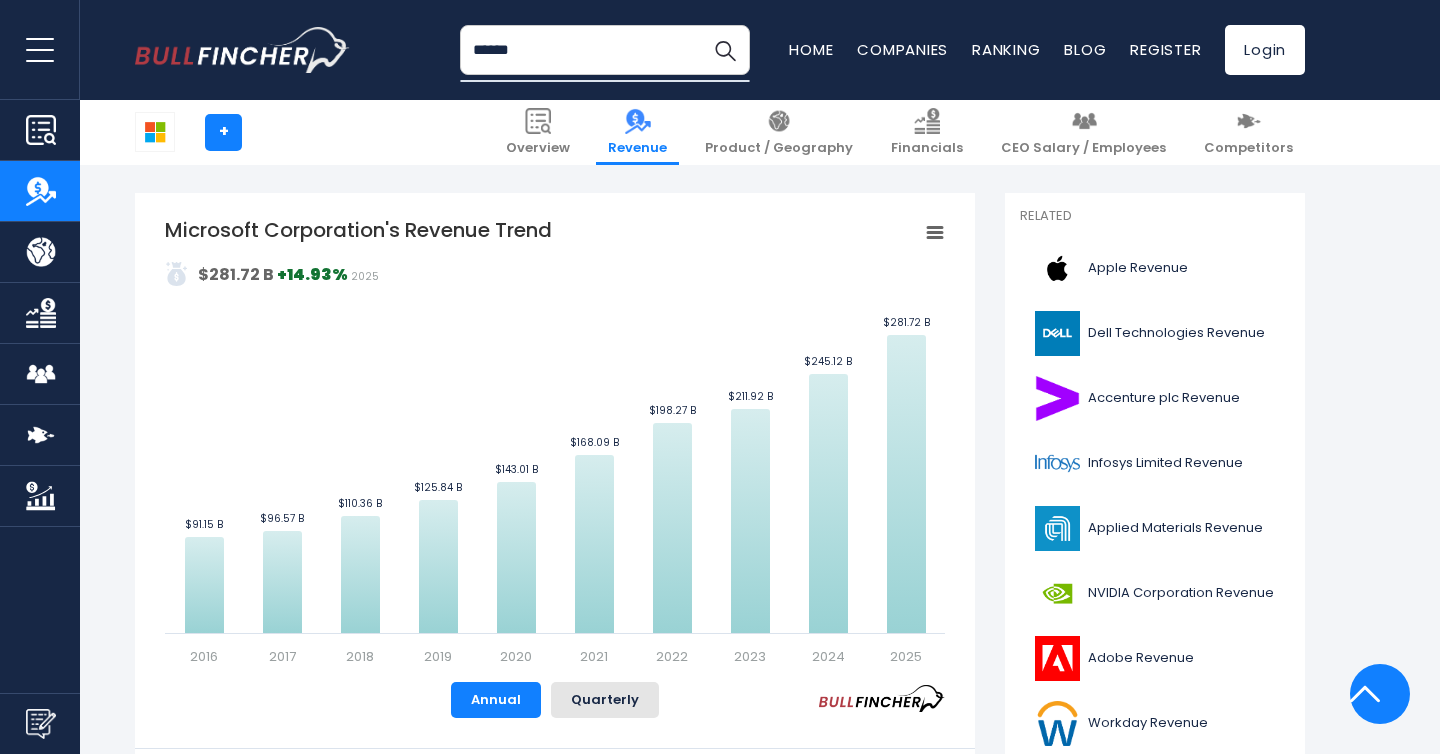 click 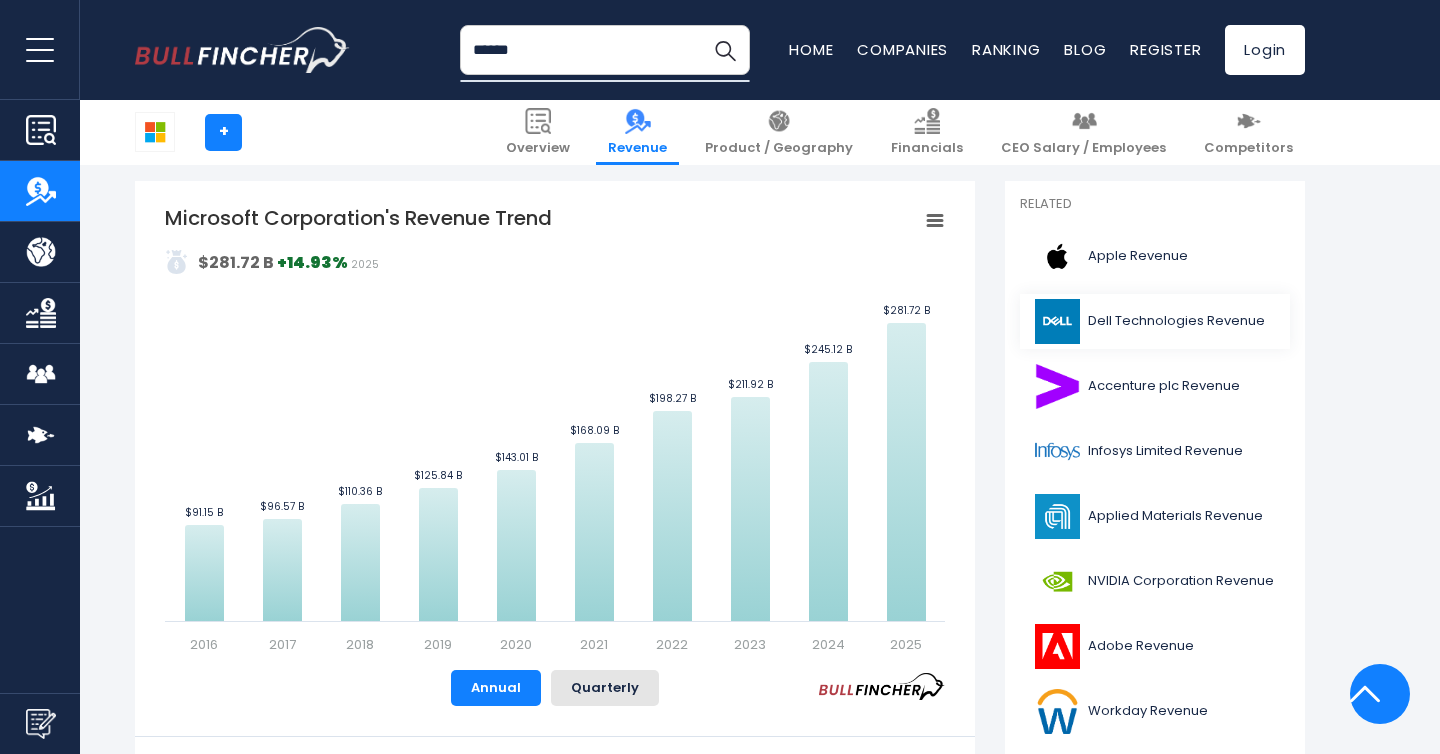 scroll, scrollTop: 401, scrollLeft: 0, axis: vertical 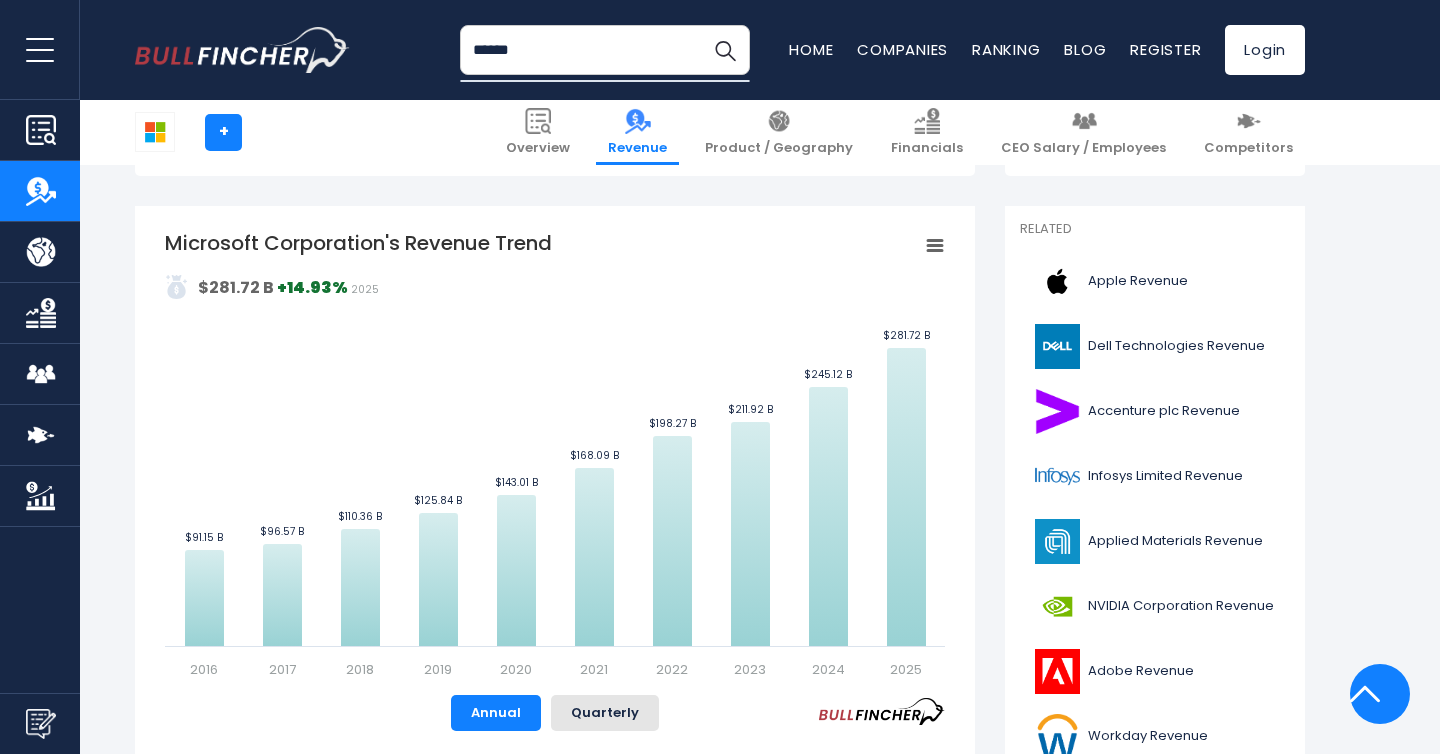 click on "******" at bounding box center (605, 50) 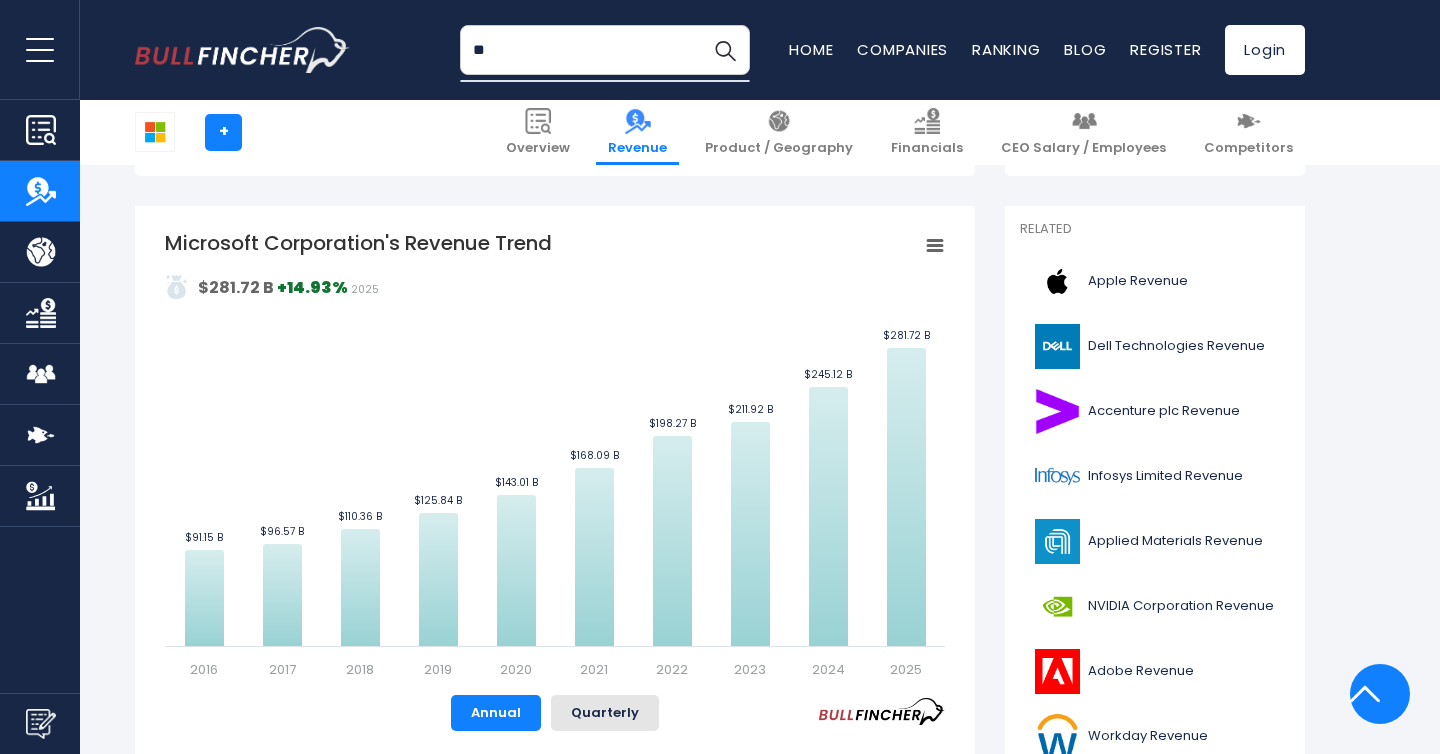 type on "*" 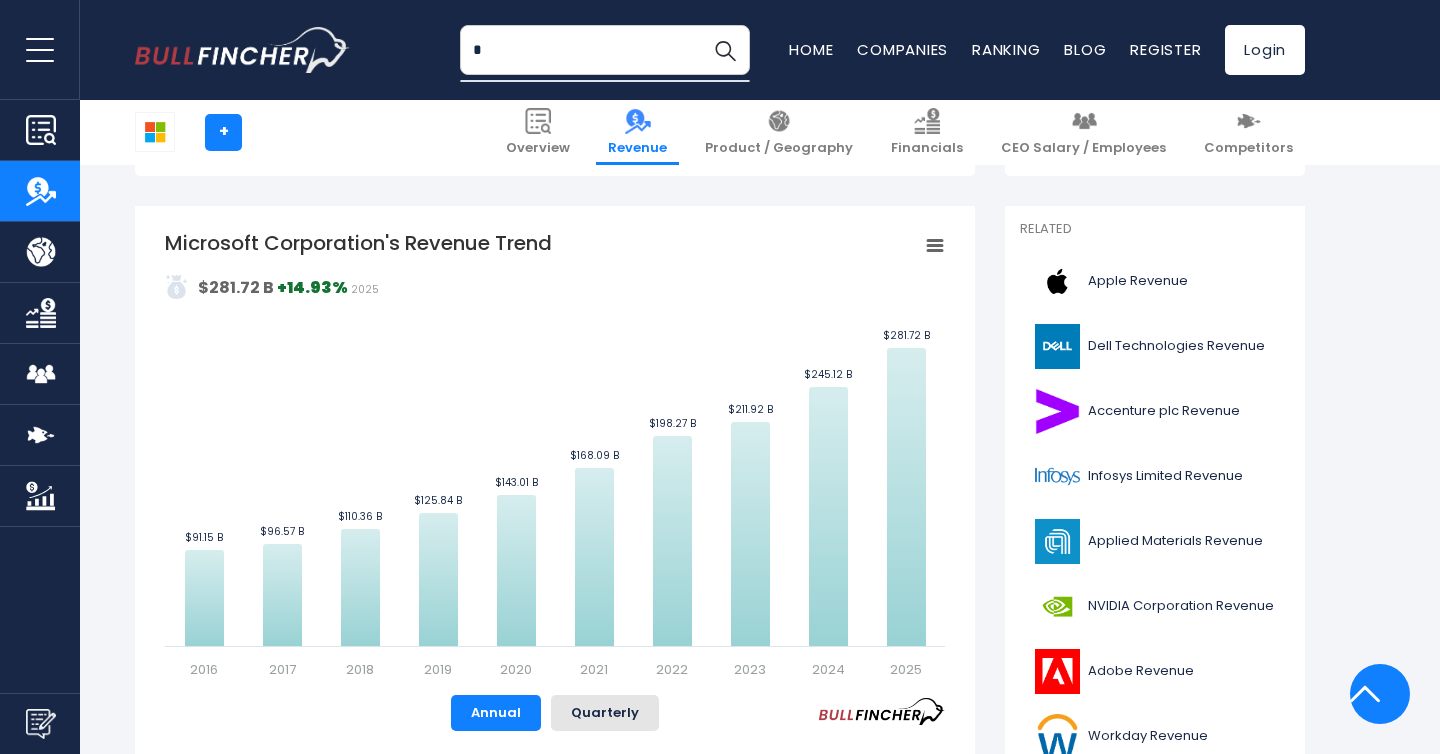 type 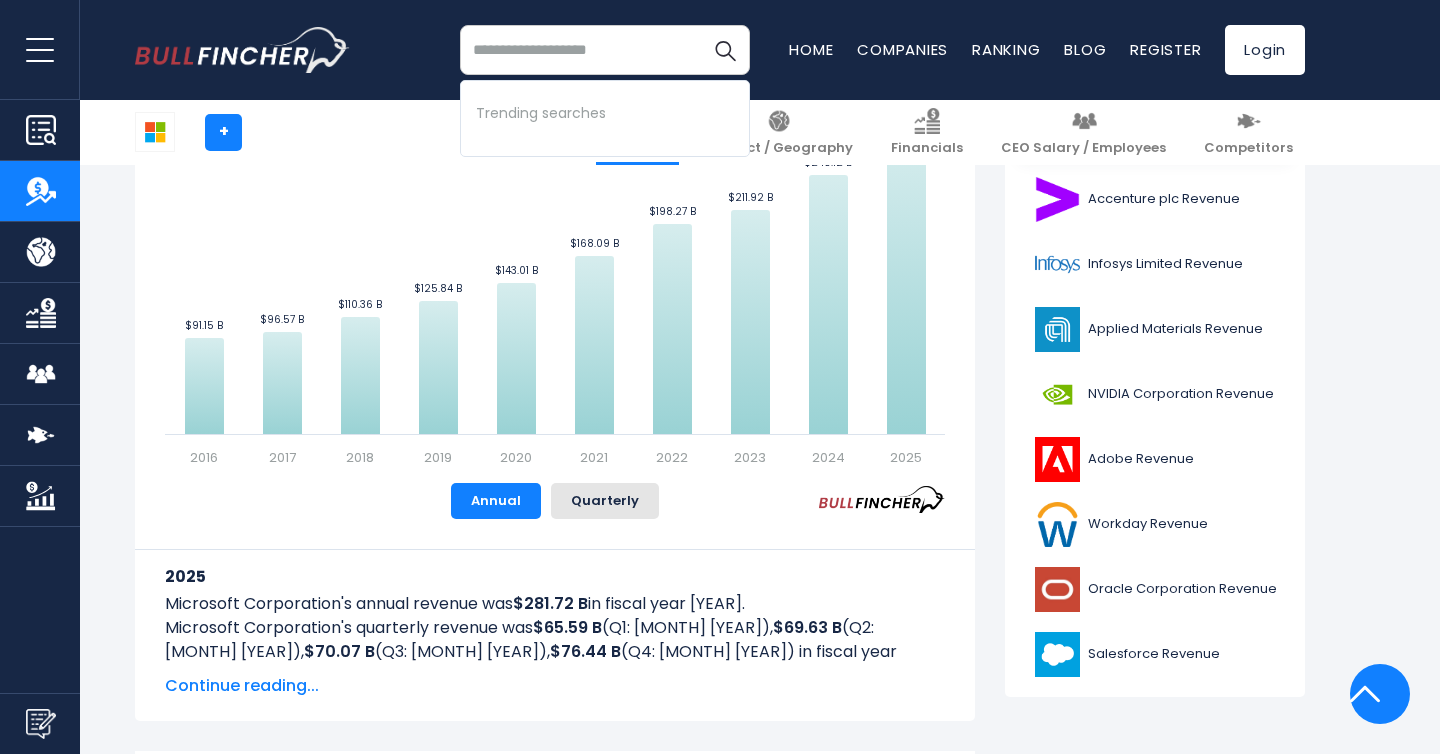 scroll, scrollTop: 614, scrollLeft: 0, axis: vertical 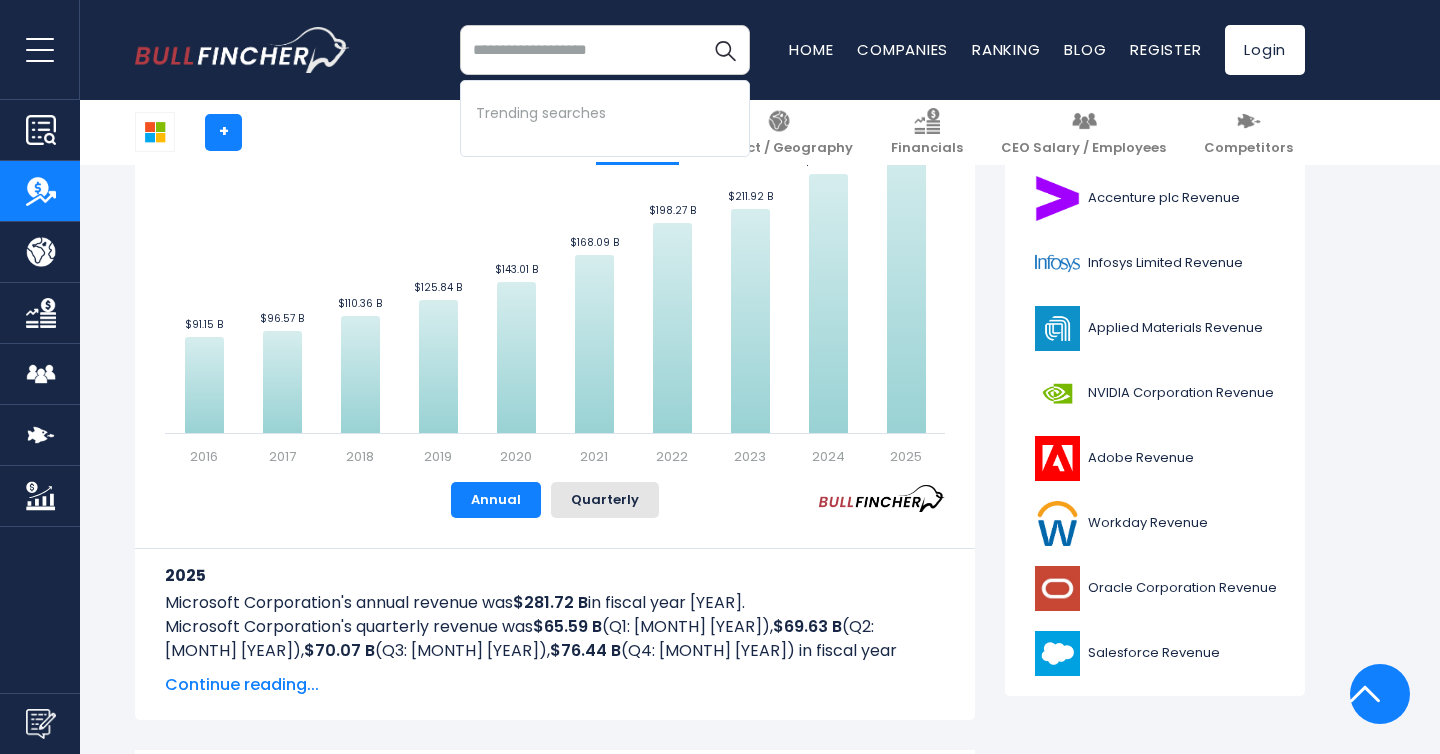 click on "Home
Companies
Ranking
Blog
Register
Login" at bounding box center (1047, 50) 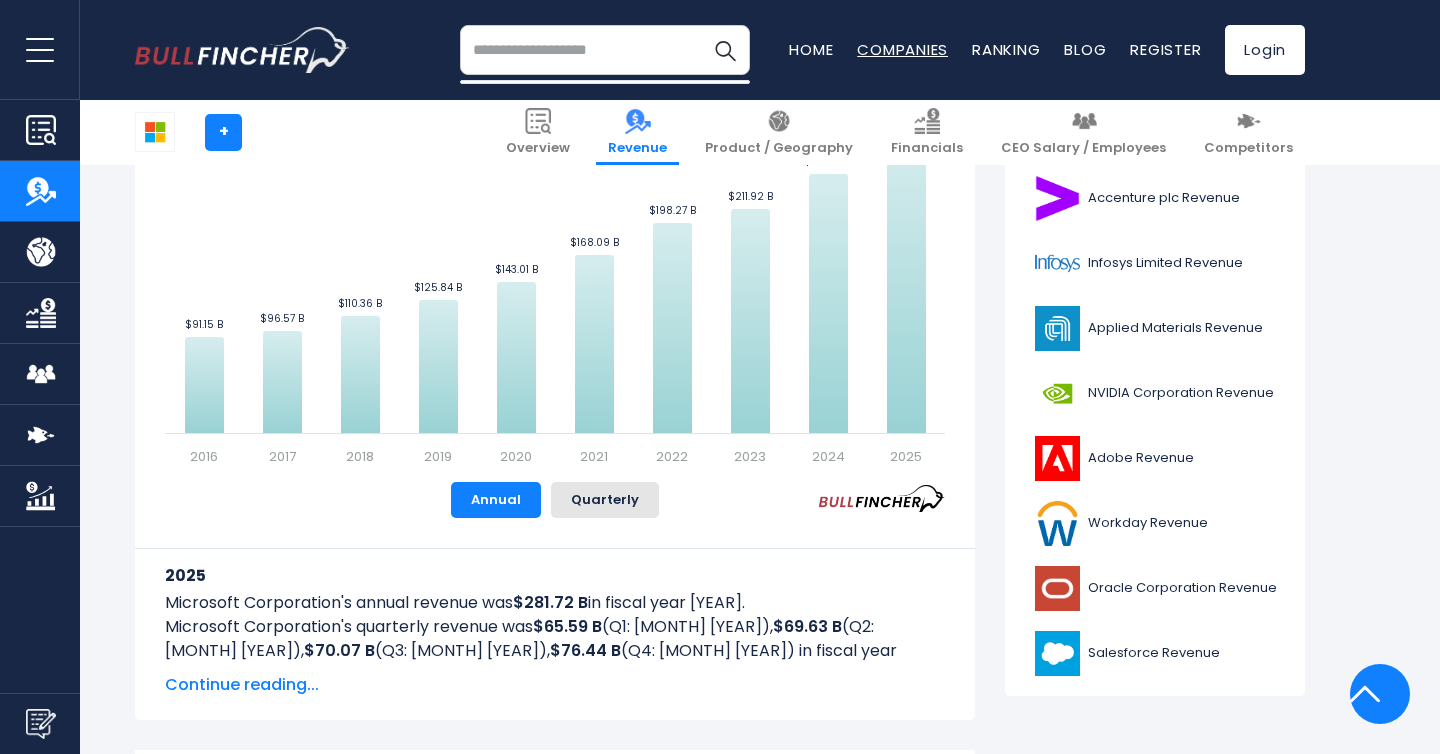 click on "Companies" at bounding box center (902, 49) 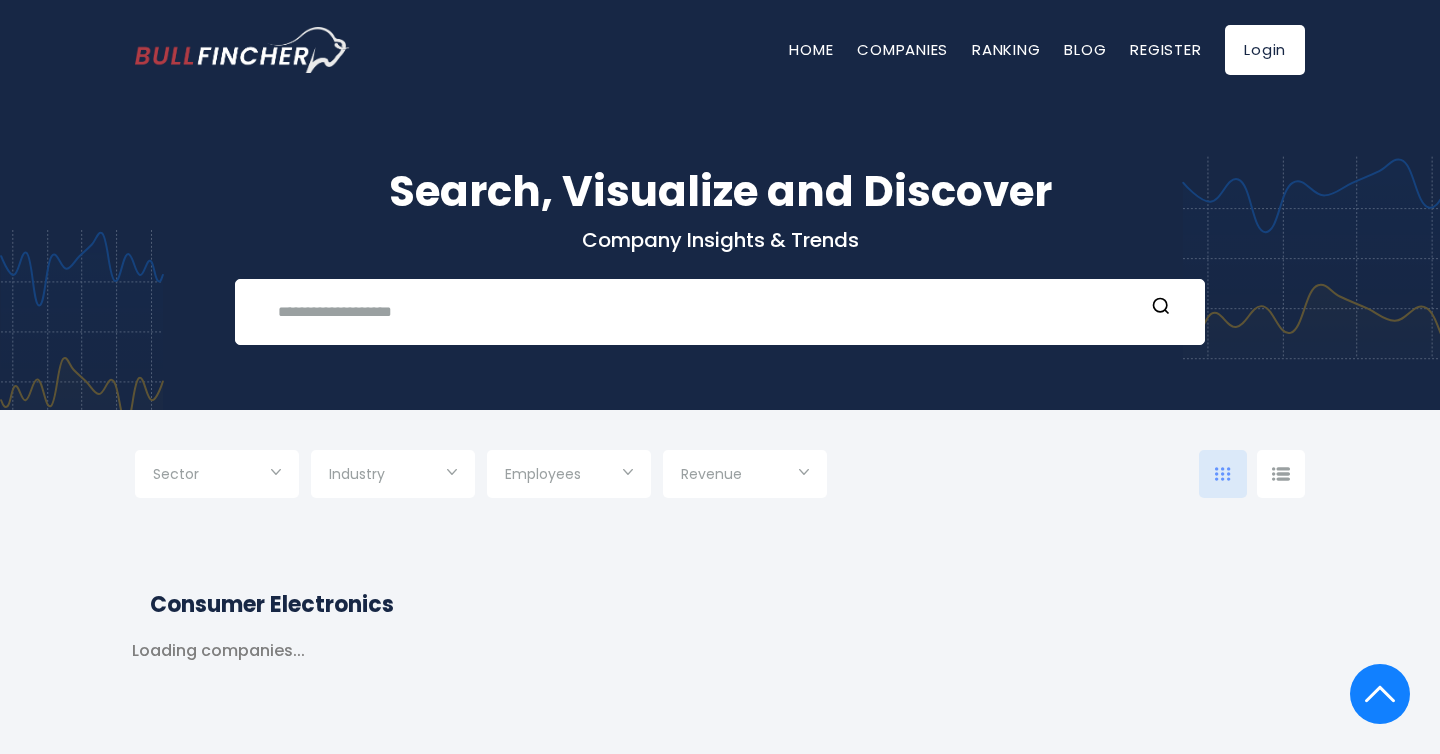 scroll, scrollTop: 0, scrollLeft: 0, axis: both 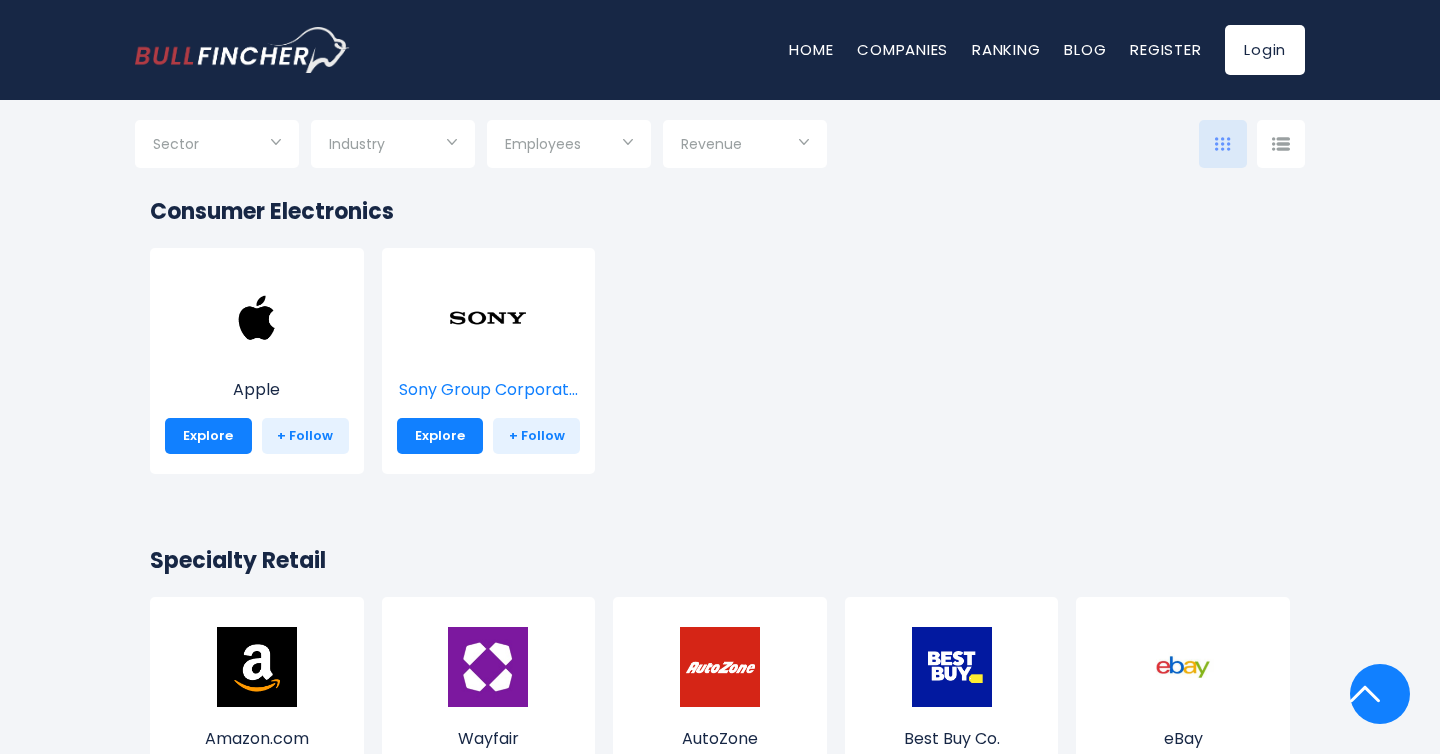 click at bounding box center (488, 318) 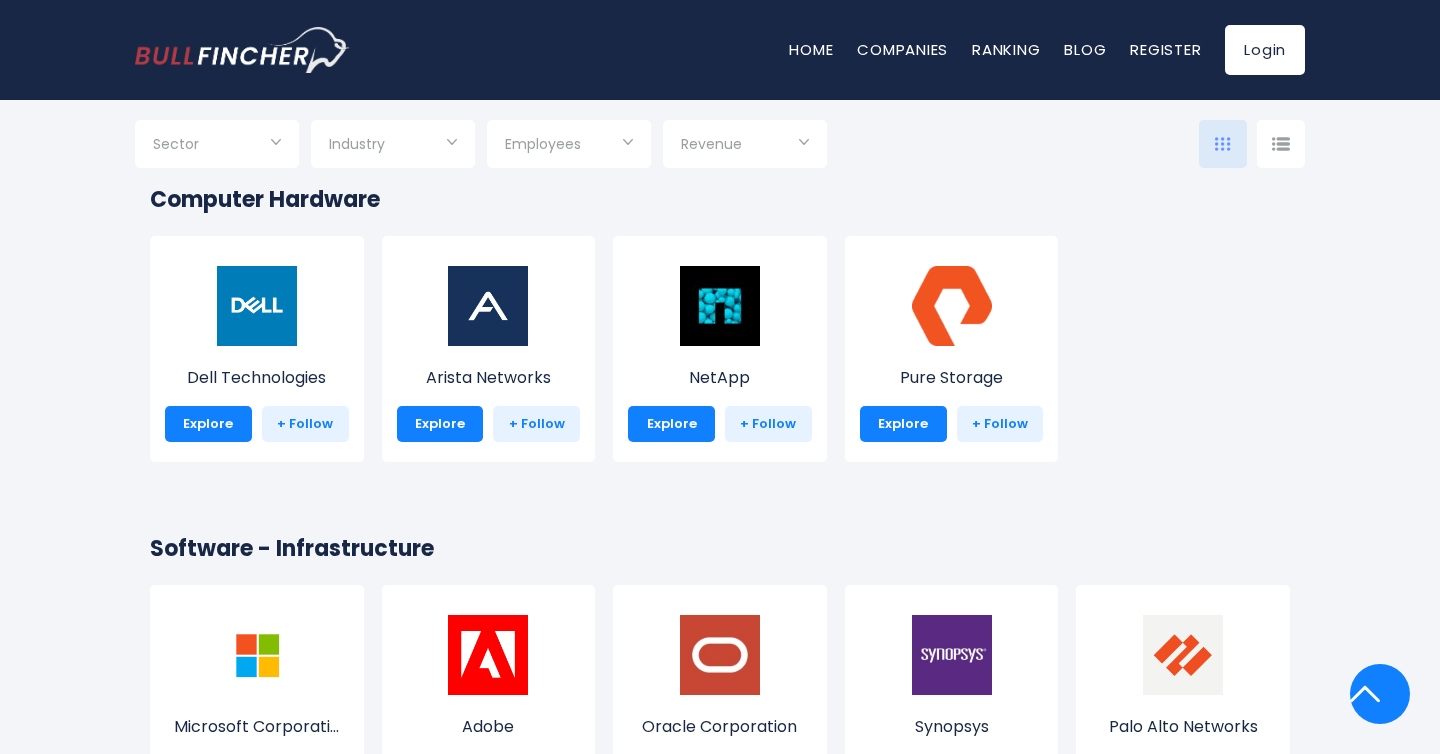 scroll, scrollTop: 1391, scrollLeft: 0, axis: vertical 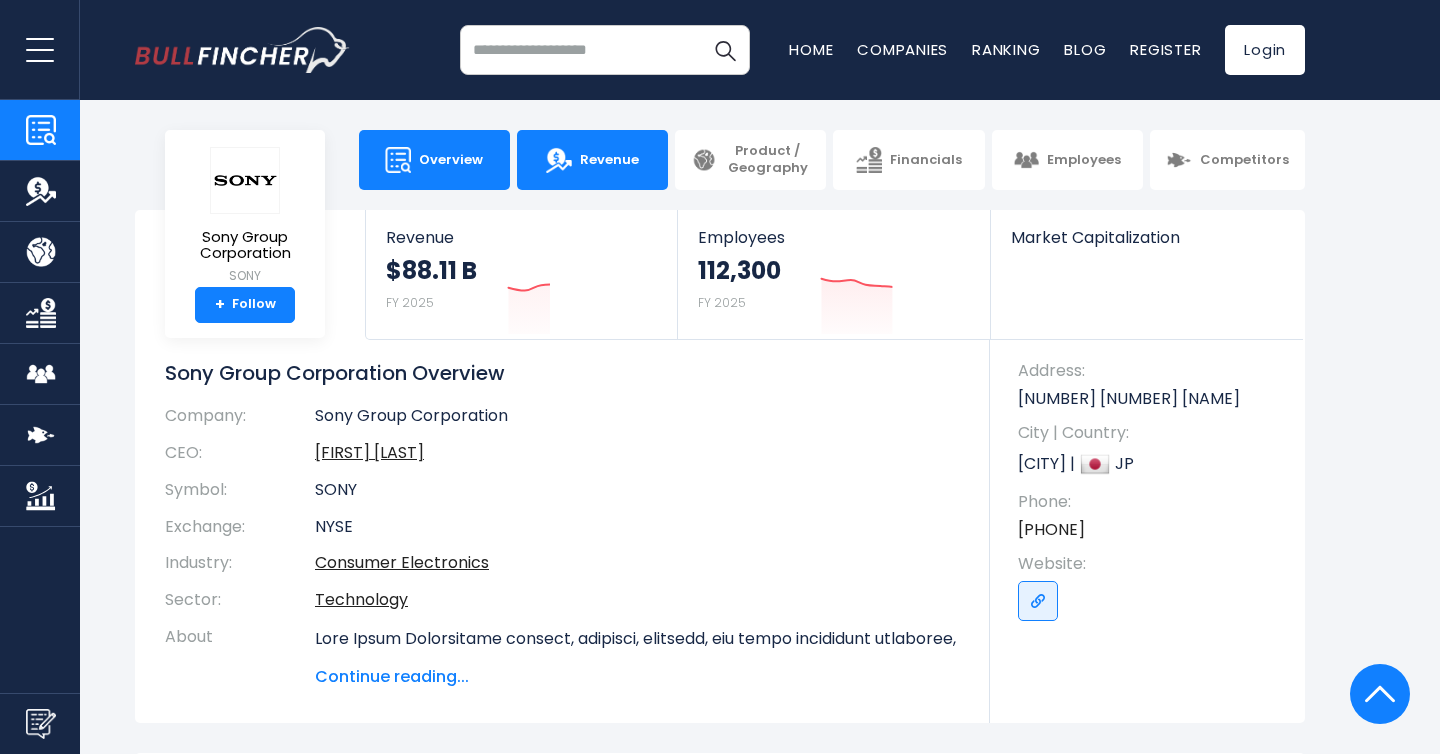 click on "Revenue" at bounding box center [609, 160] 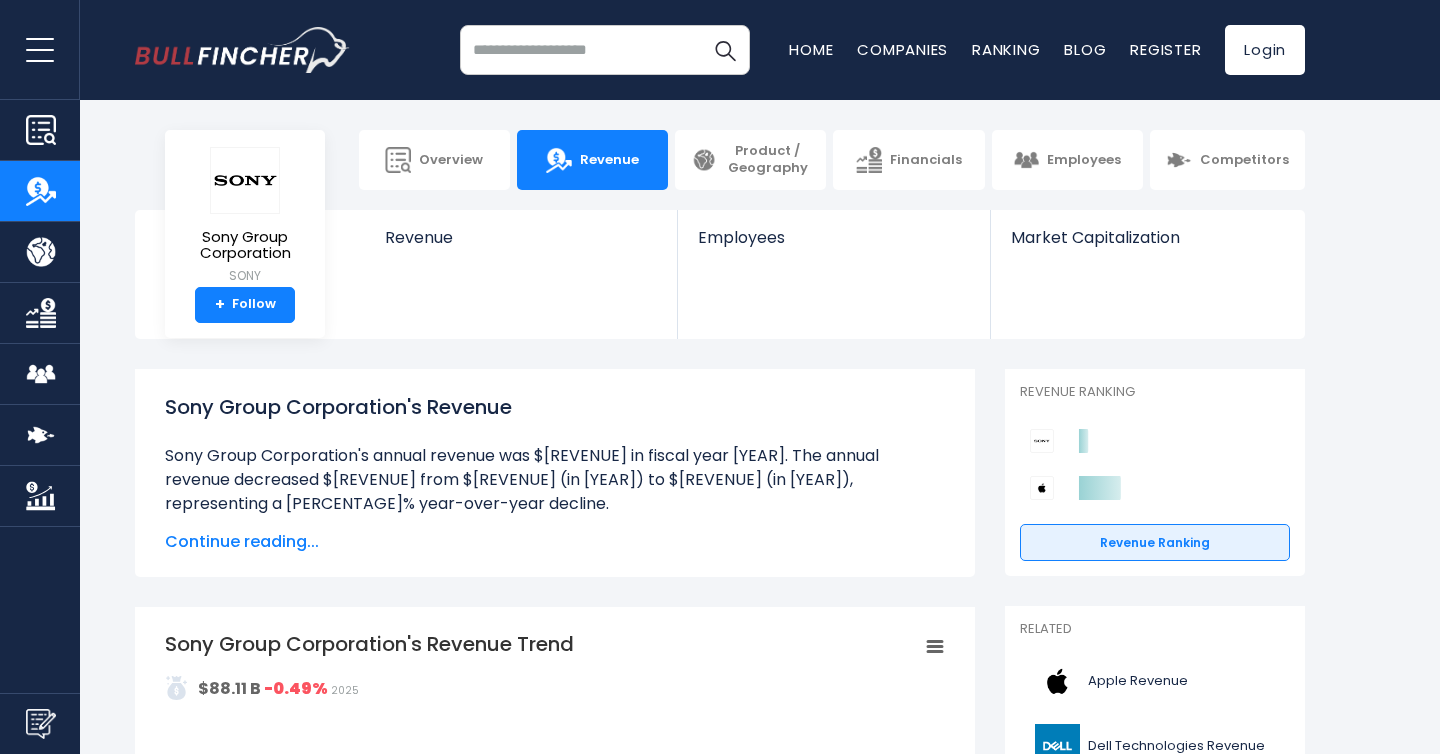 scroll, scrollTop: 0, scrollLeft: 0, axis: both 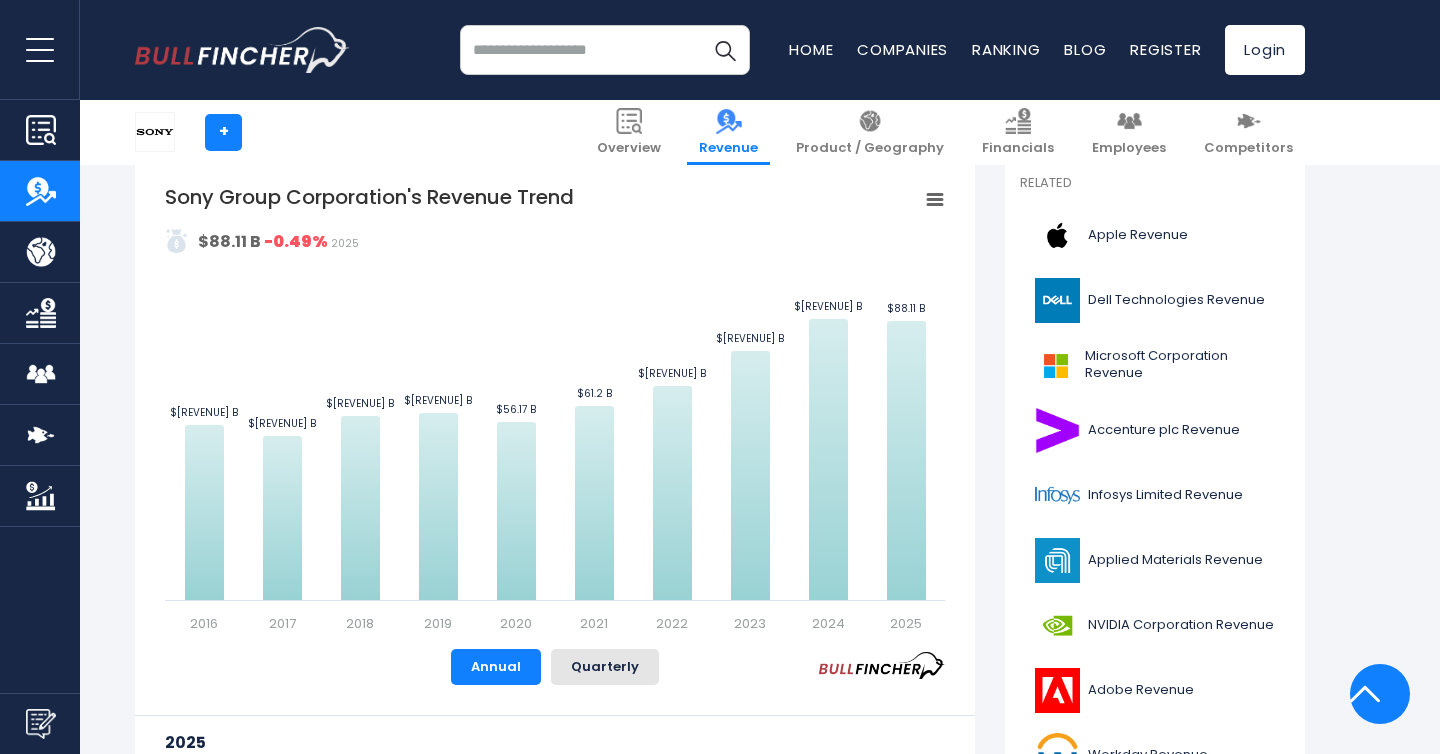 click on "Sony Group Corporation's Revenue
Sony Group Corporation's annual revenue was $[REVENUE] in fiscal year [YEAR]. The annual revenue decreased $[REVENUE] from $[REVENUE] (in [YEAR]) to $[REVENUE] (in [YEAR]), representing a [PERCENTAGE]% year-over-year decline.
Sony Group Corporation's quarterly revenue was $[REVENUE] in the quarter ending [MONTH] [YEAR]. The quarterly revenue decreased $[REVENUE] from $[REVENUE] (in [QUARTER]: [MONTH] [YEAR]) to $[REVENUE] (in [QUARTER]: [MONTH] [YEAR]), representing a [PERCENTAGE]% year-over-year decline.
Revenue by Segment ." at bounding box center (720, 2680) 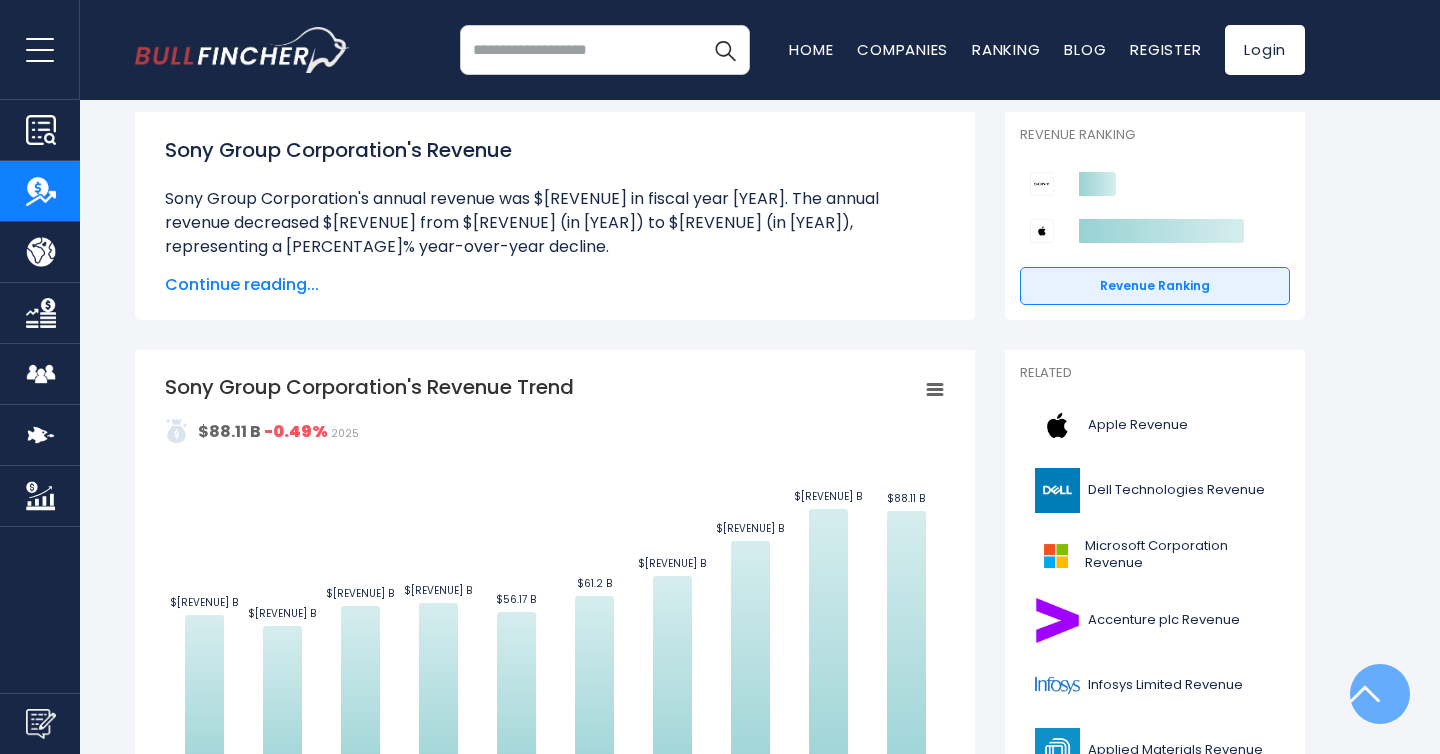 scroll, scrollTop: 0, scrollLeft: 0, axis: both 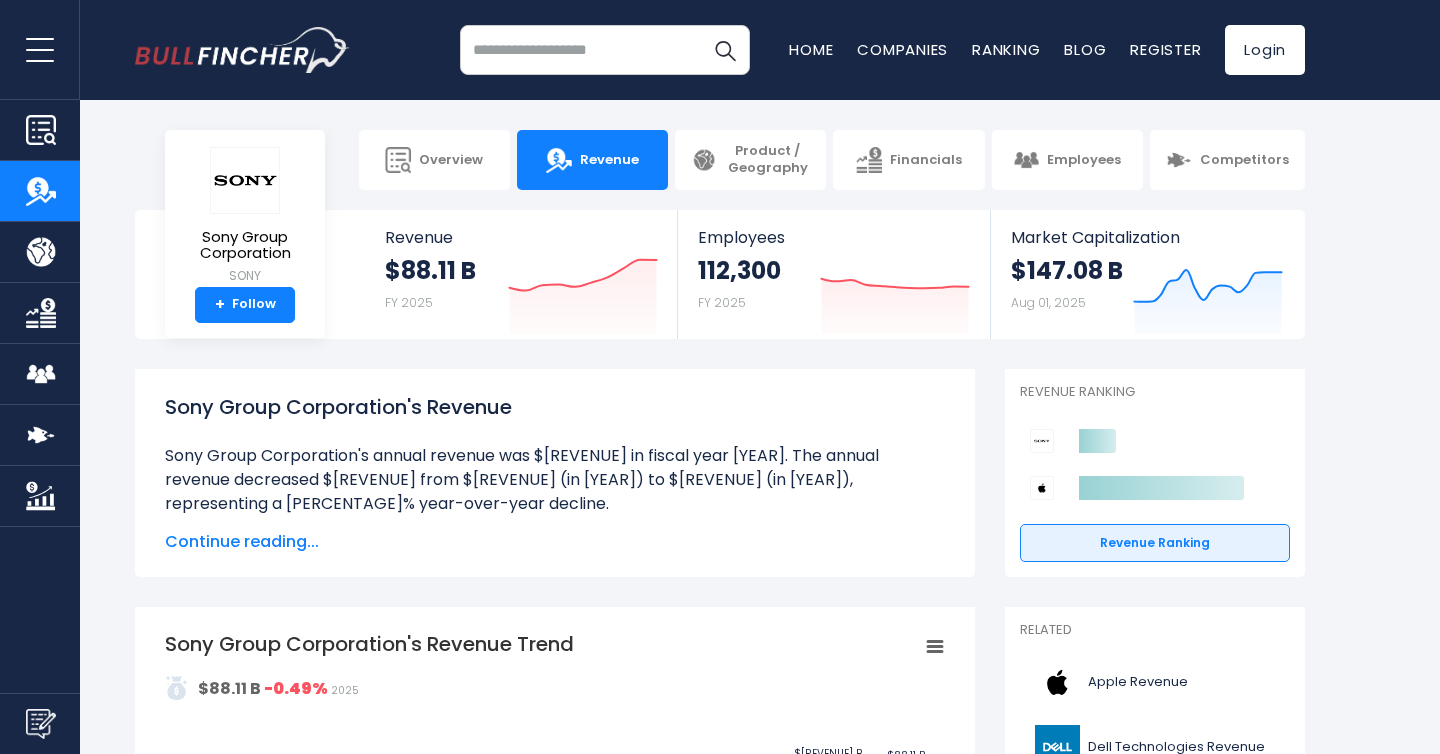 click at bounding box center (605, 50) 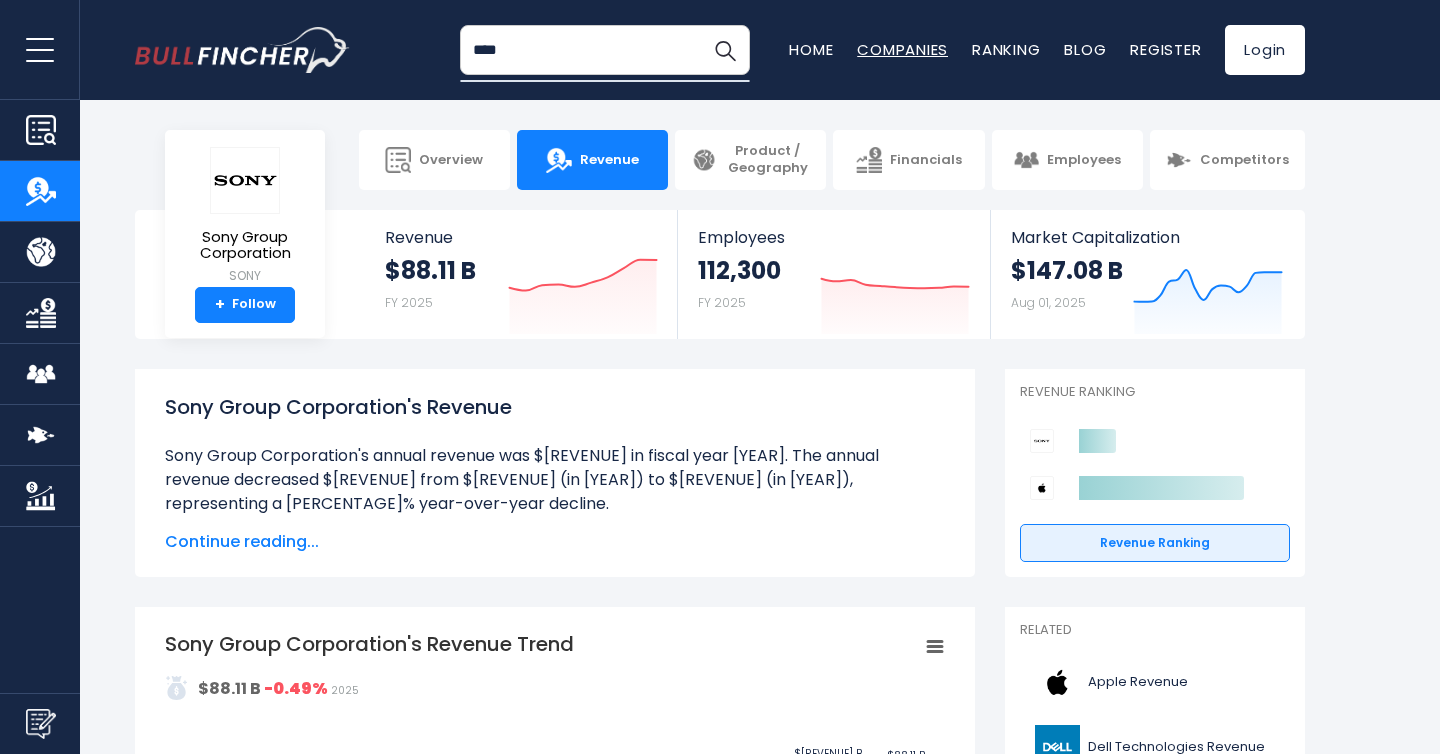 type on "****" 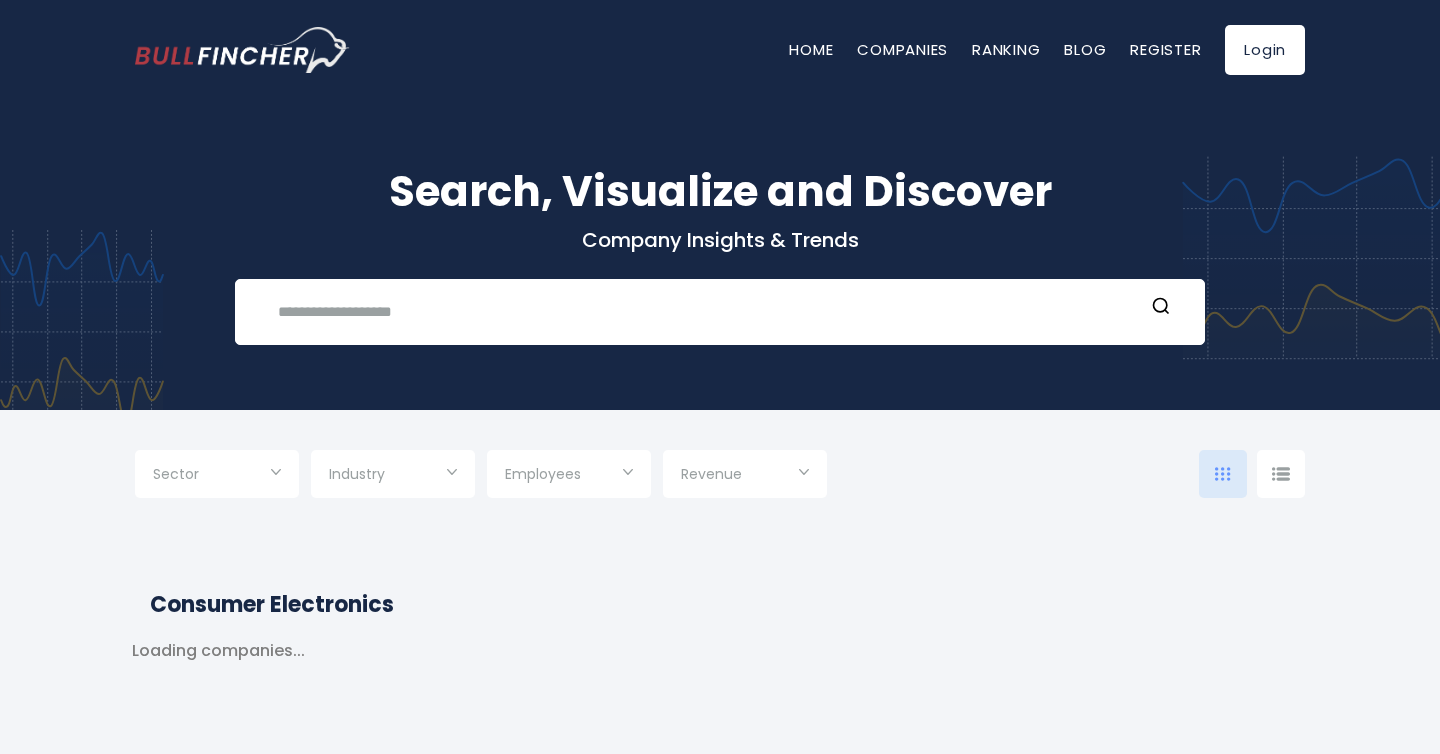 scroll, scrollTop: 0, scrollLeft: 0, axis: both 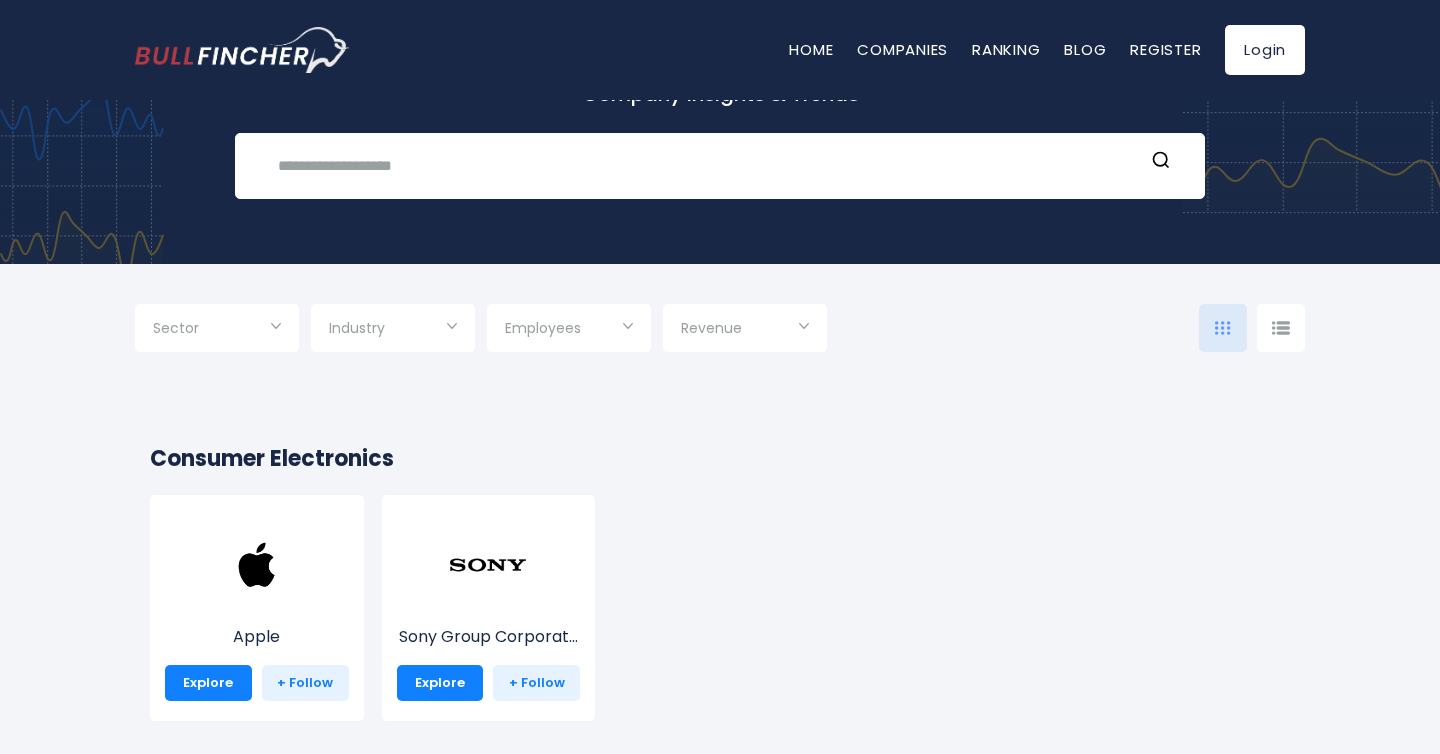 click at bounding box center (393, 330) 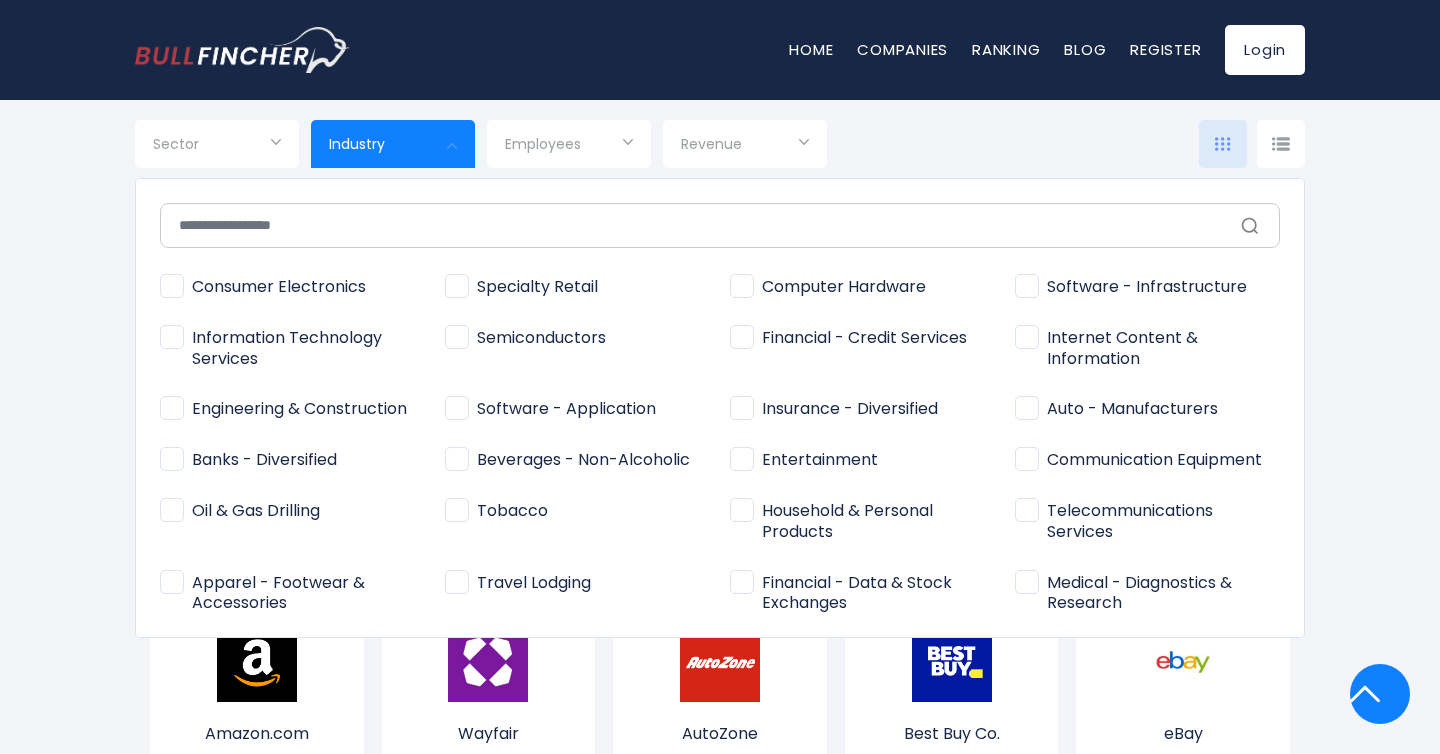 scroll, scrollTop: 417, scrollLeft: 0, axis: vertical 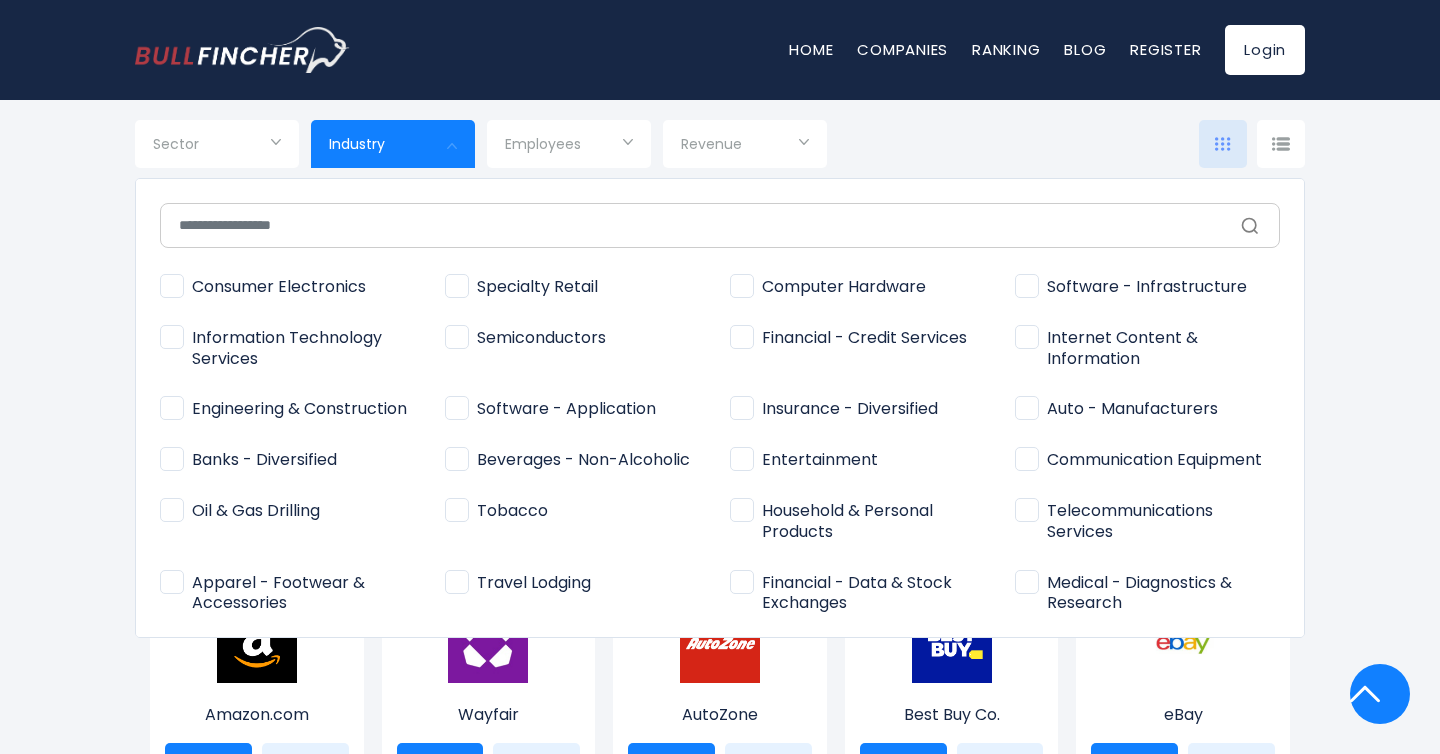 click on "Auto - Manufacturers" at bounding box center [1116, 409] 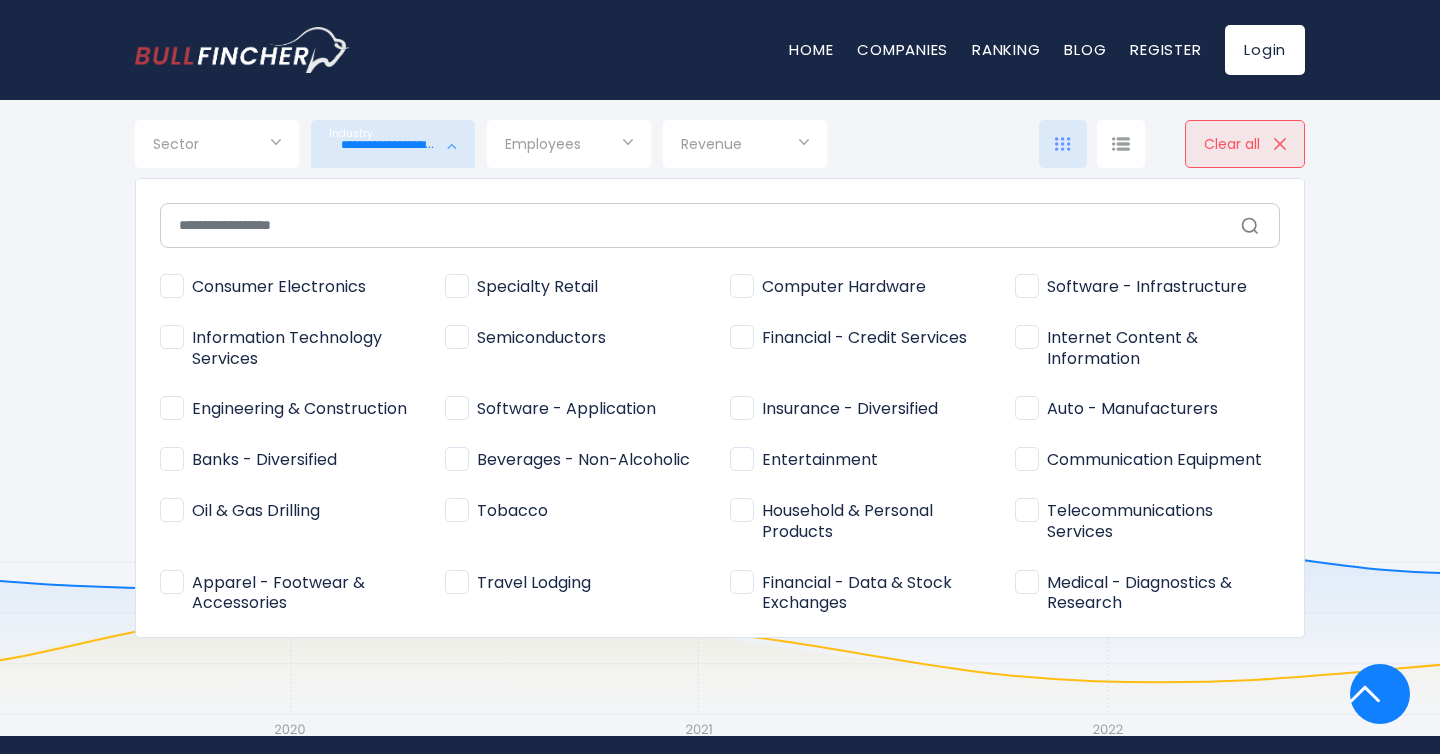 click at bounding box center [720, 377] 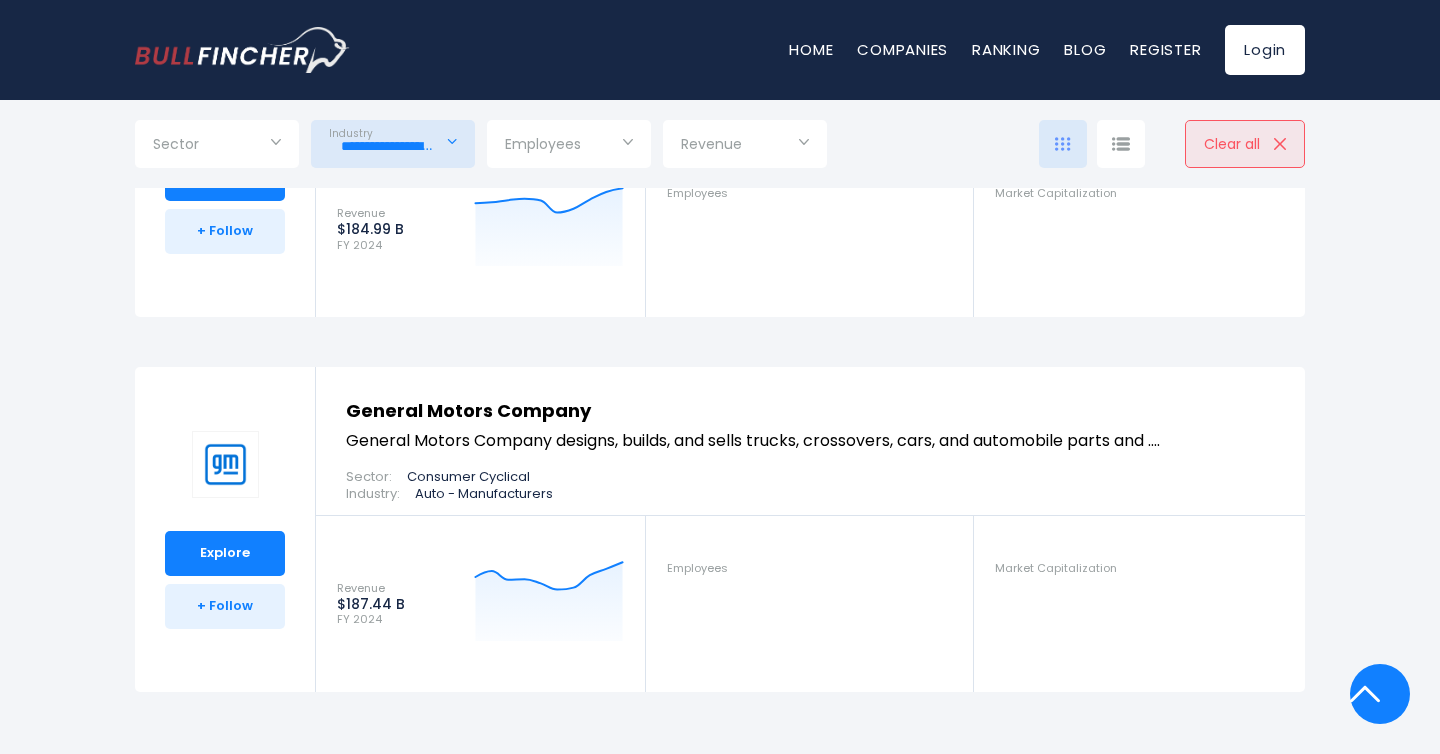 scroll, scrollTop: 749, scrollLeft: 0, axis: vertical 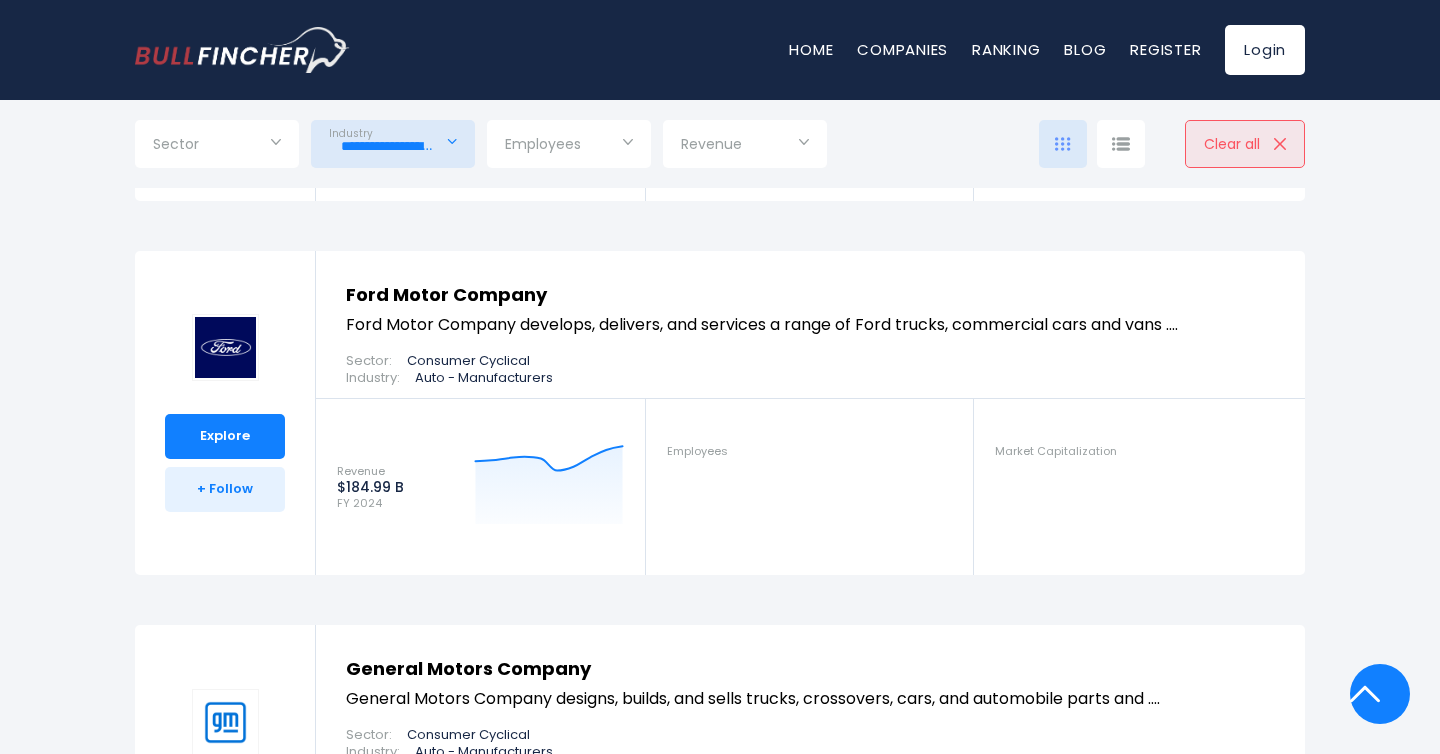 click at bounding box center [225, 347] 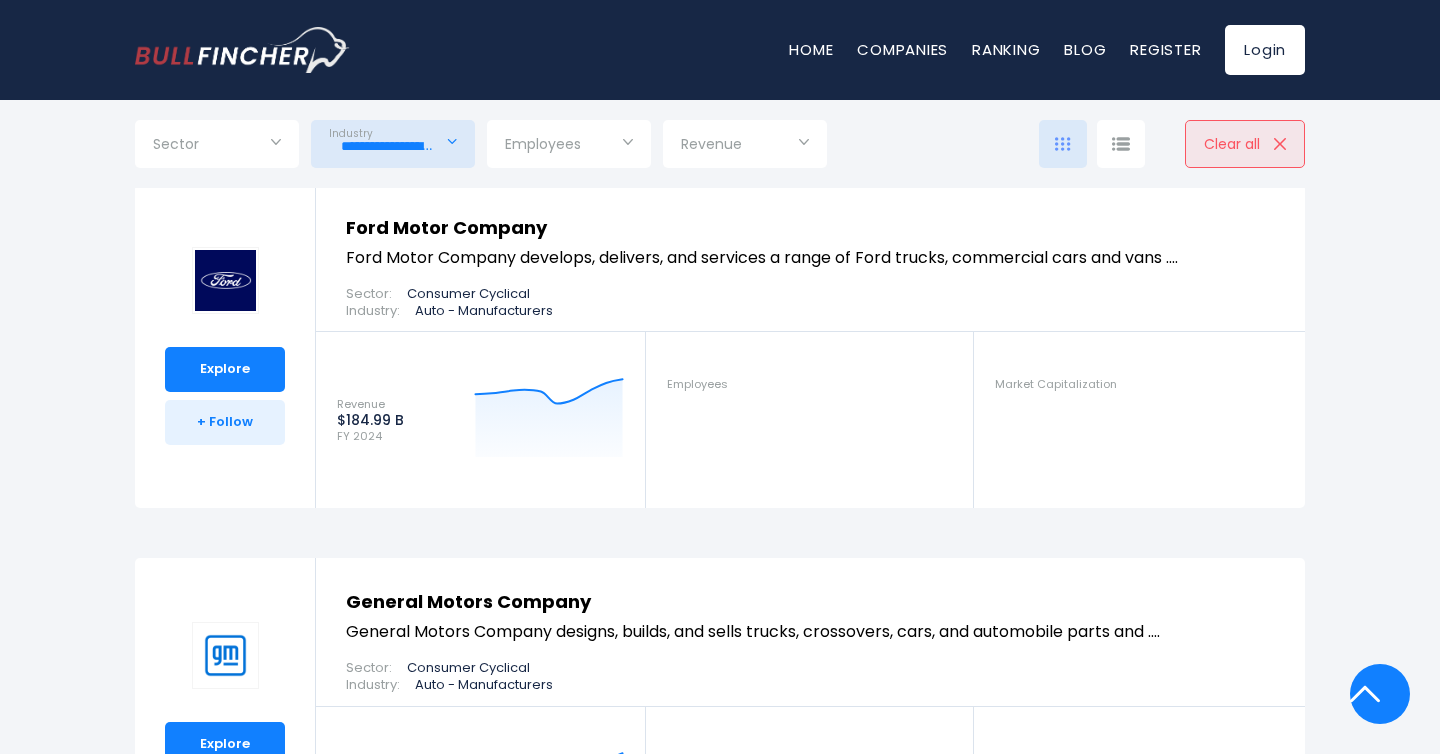scroll, scrollTop: 814, scrollLeft: 0, axis: vertical 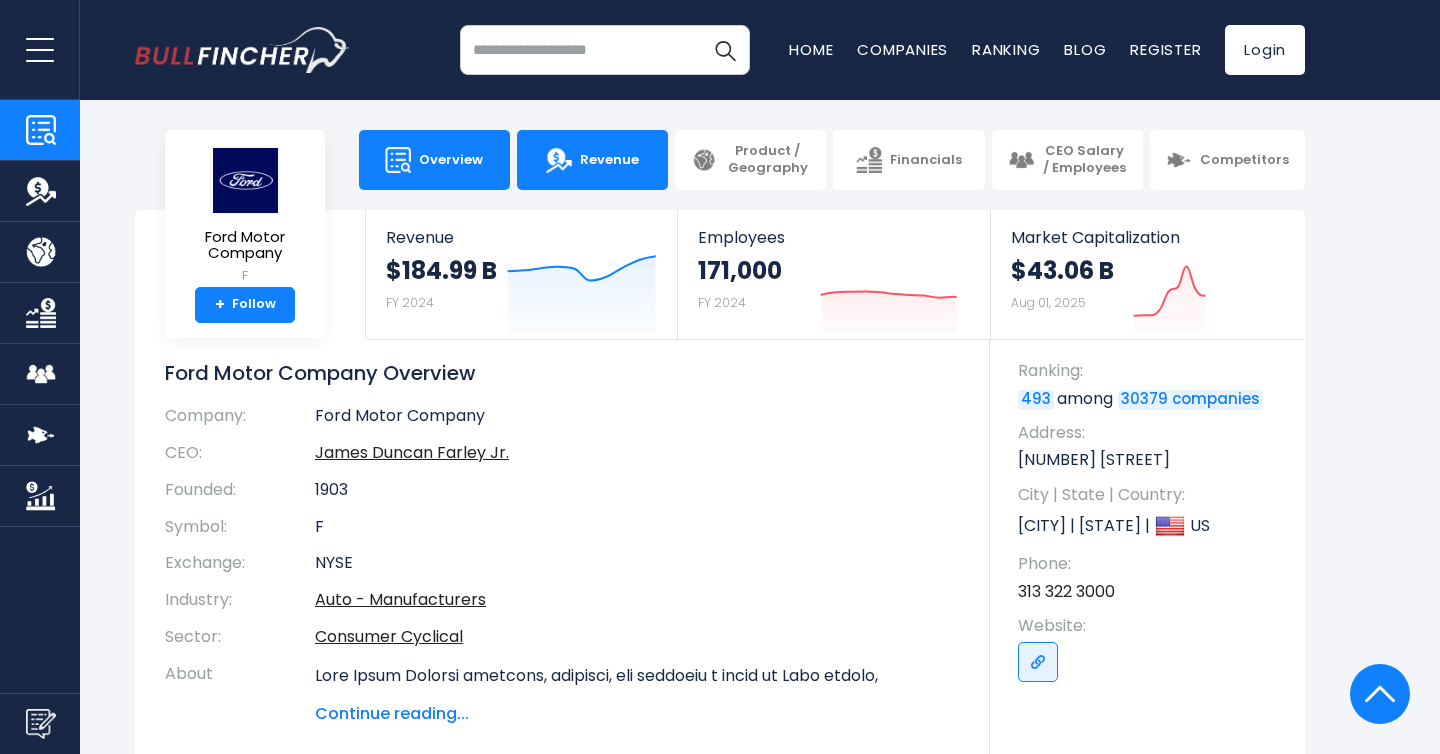 drag, startPoint x: 600, startPoint y: 162, endPoint x: 607, endPoint y: 175, distance: 14.764823 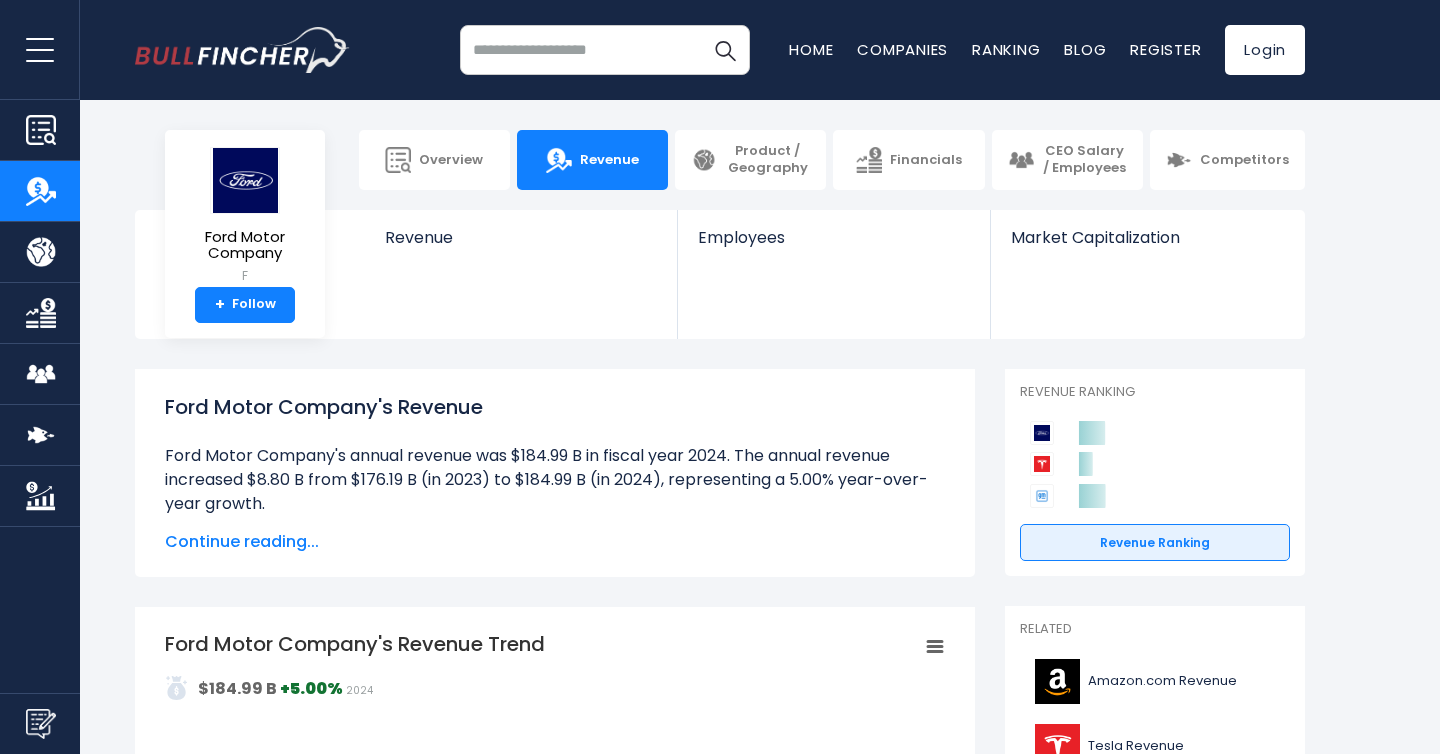 scroll, scrollTop: 0, scrollLeft: 0, axis: both 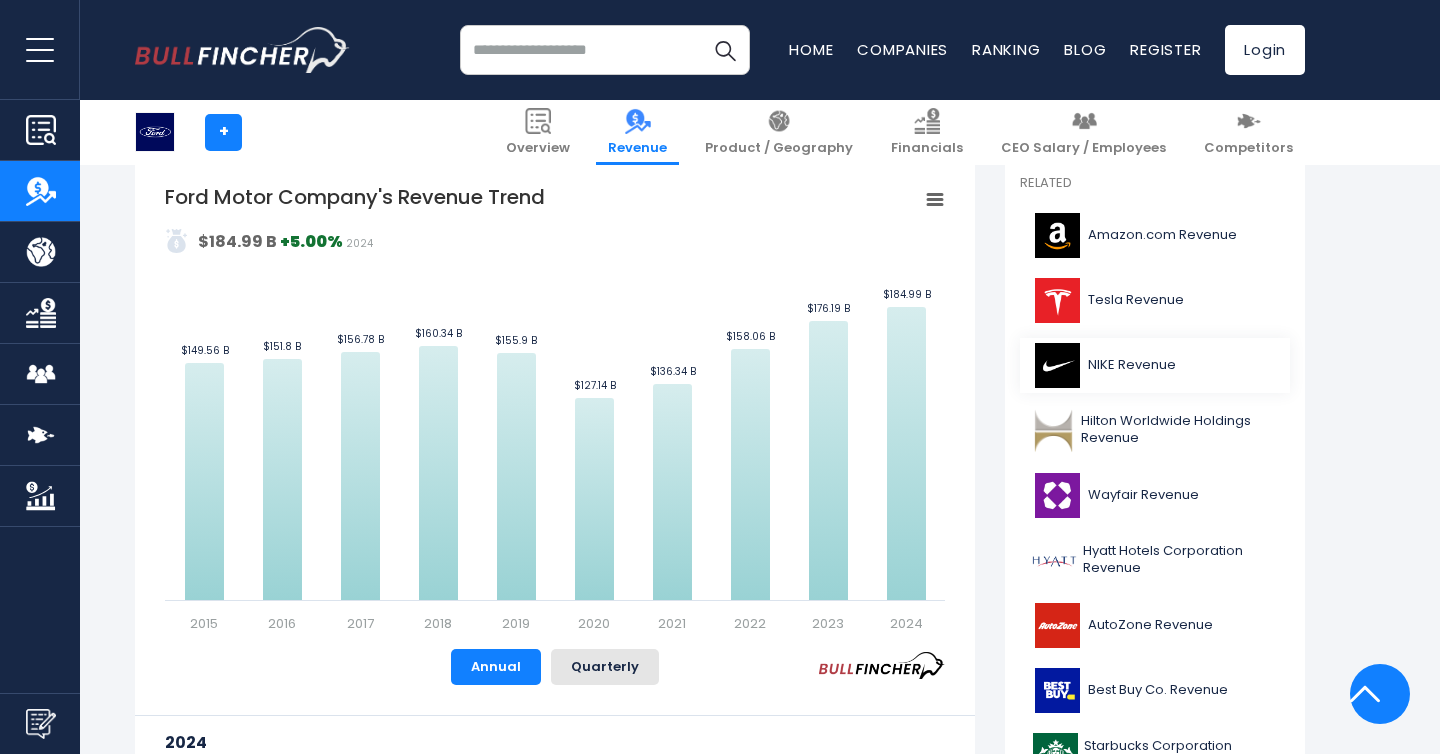 click on "NIKE Revenue" at bounding box center (1155, 365) 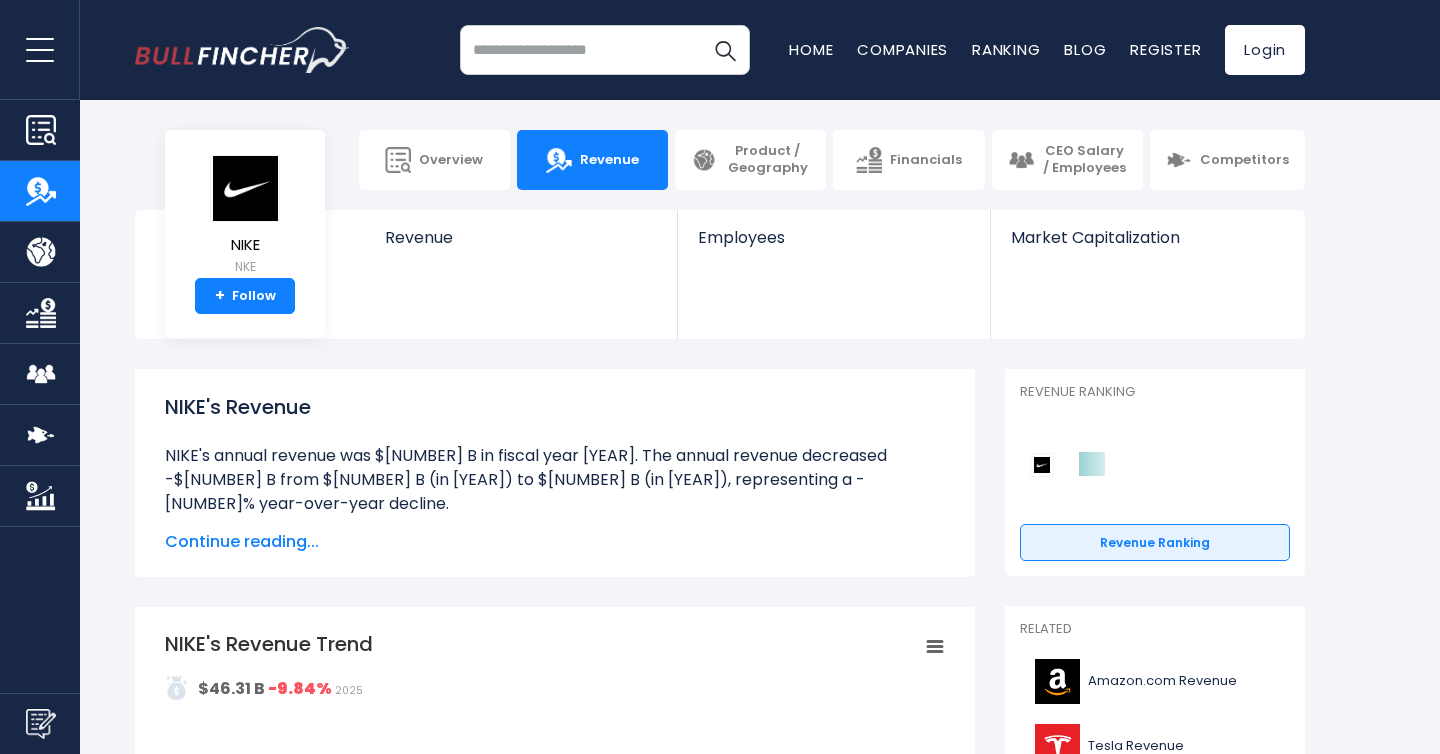 scroll, scrollTop: 0, scrollLeft: 0, axis: both 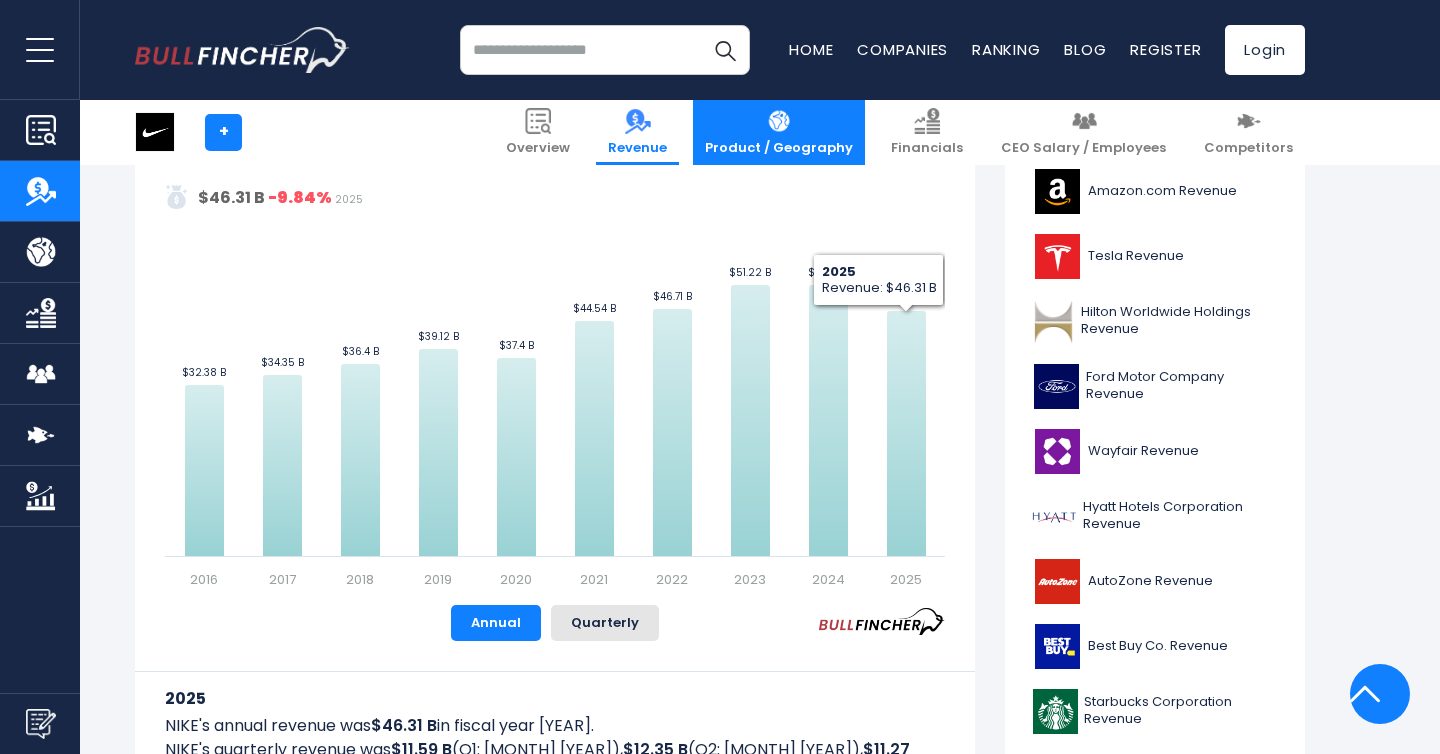 click on "Product / Geography" at bounding box center (779, 148) 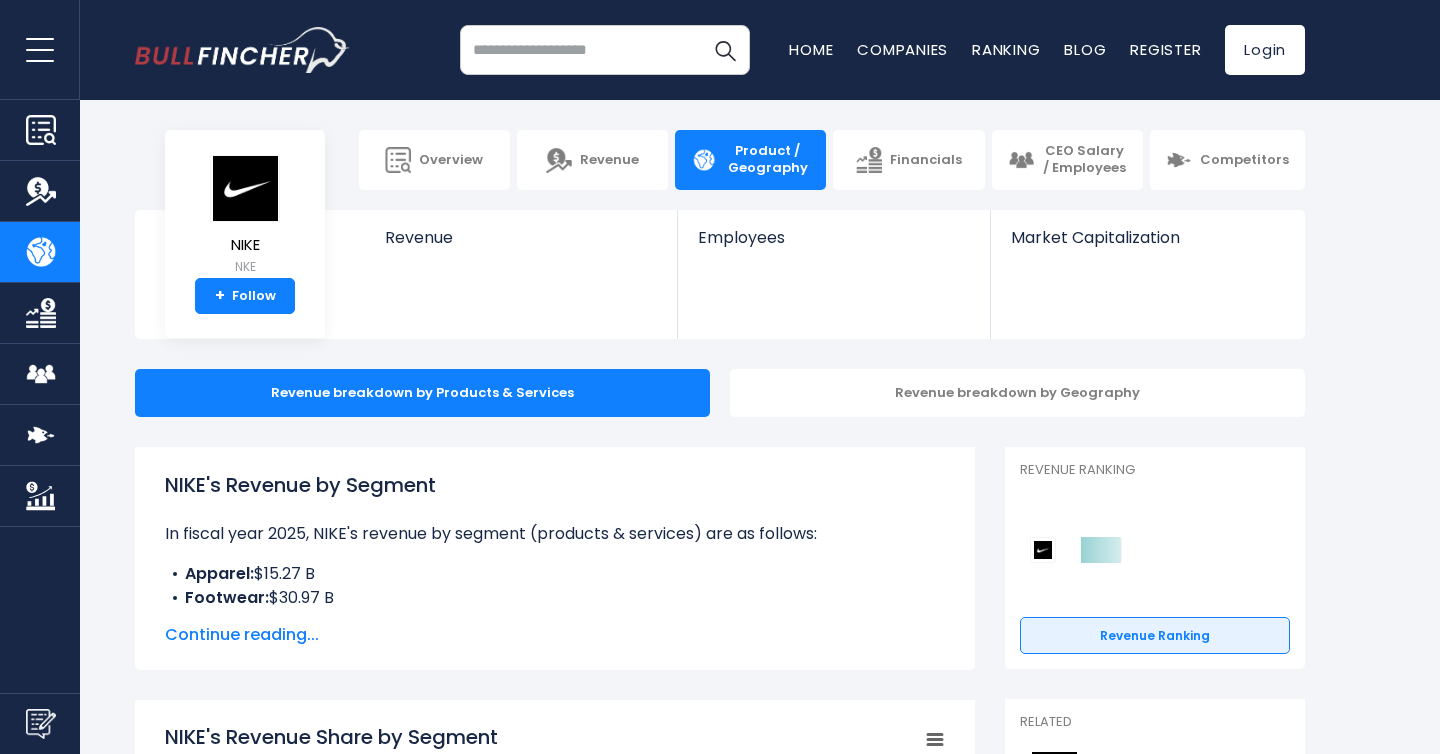 scroll, scrollTop: 0, scrollLeft: 0, axis: both 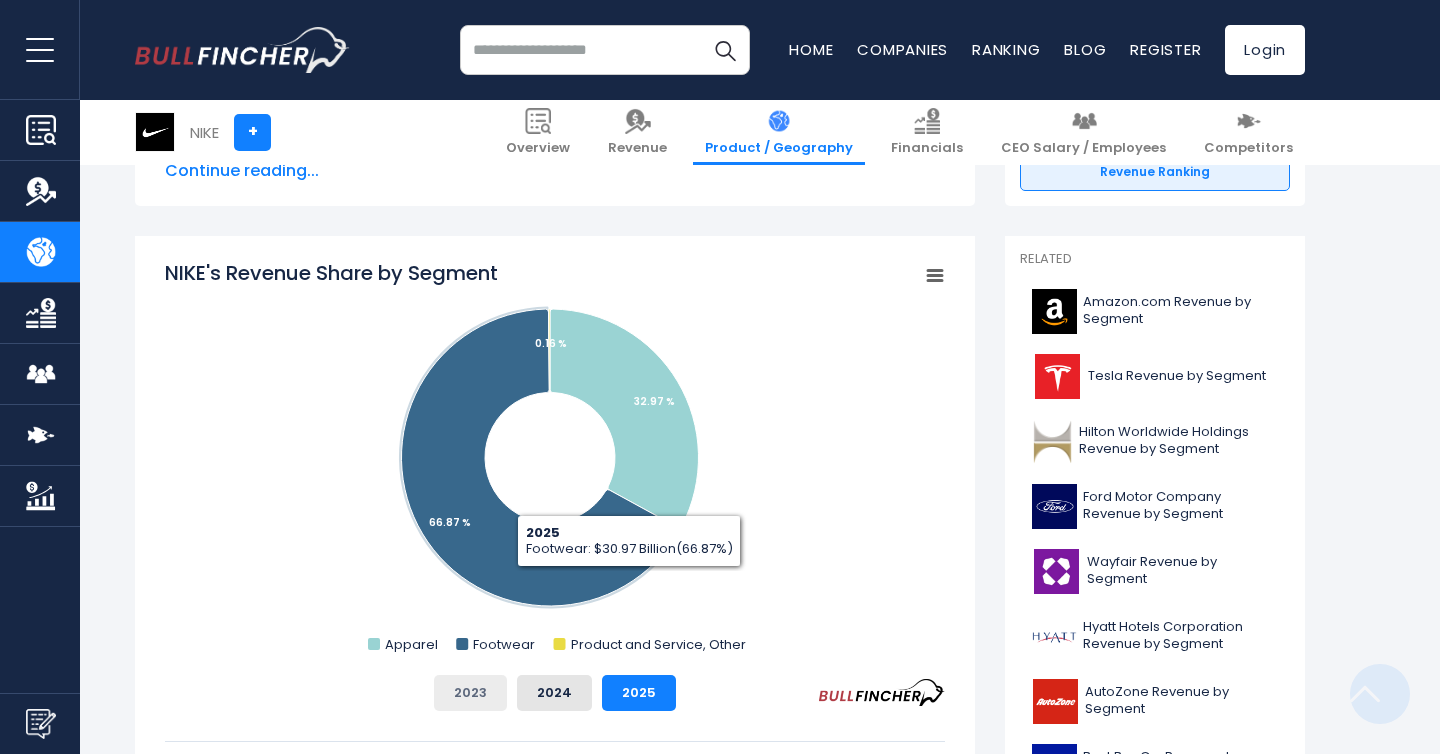 click on "2023" at bounding box center (470, 693) 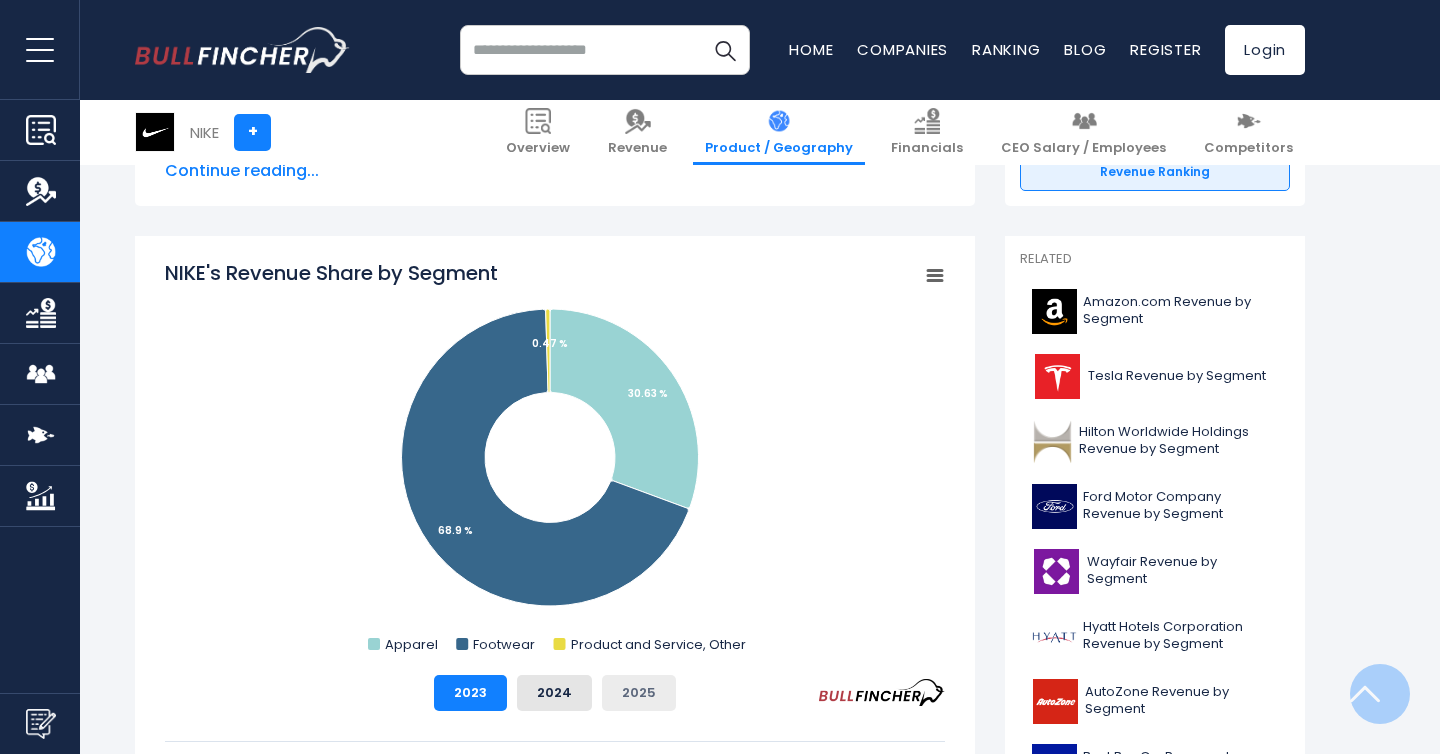 click on "2025" at bounding box center [639, 693] 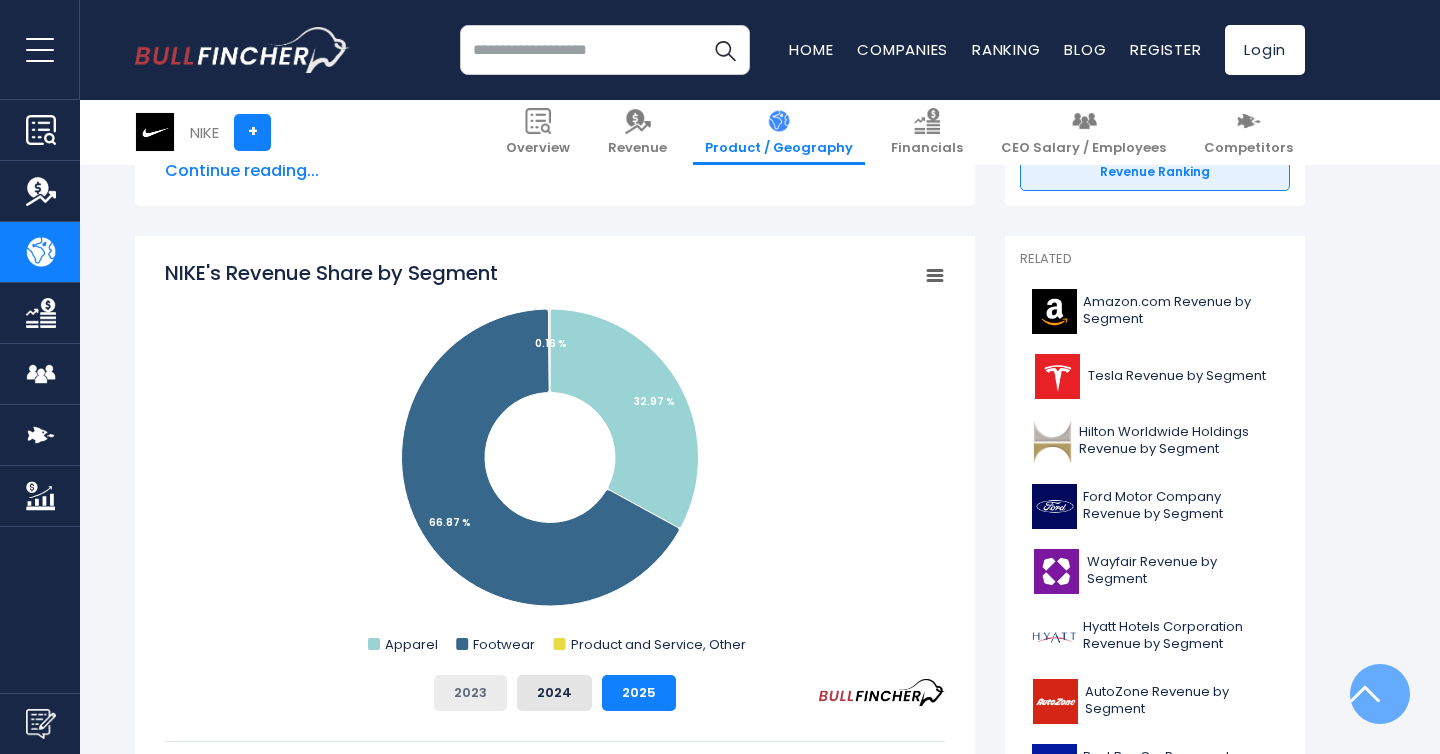 click on "2023" at bounding box center [470, 693] 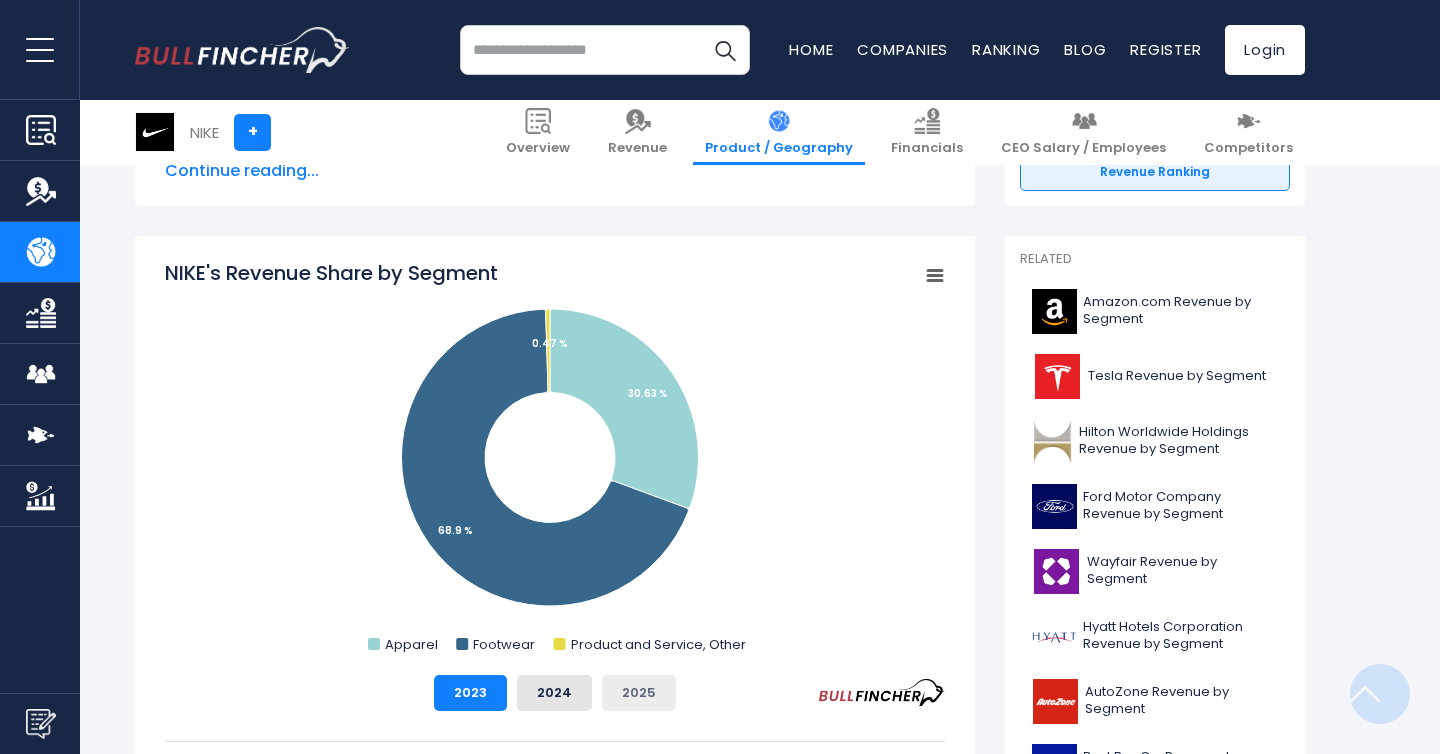 click on "2025" at bounding box center [639, 693] 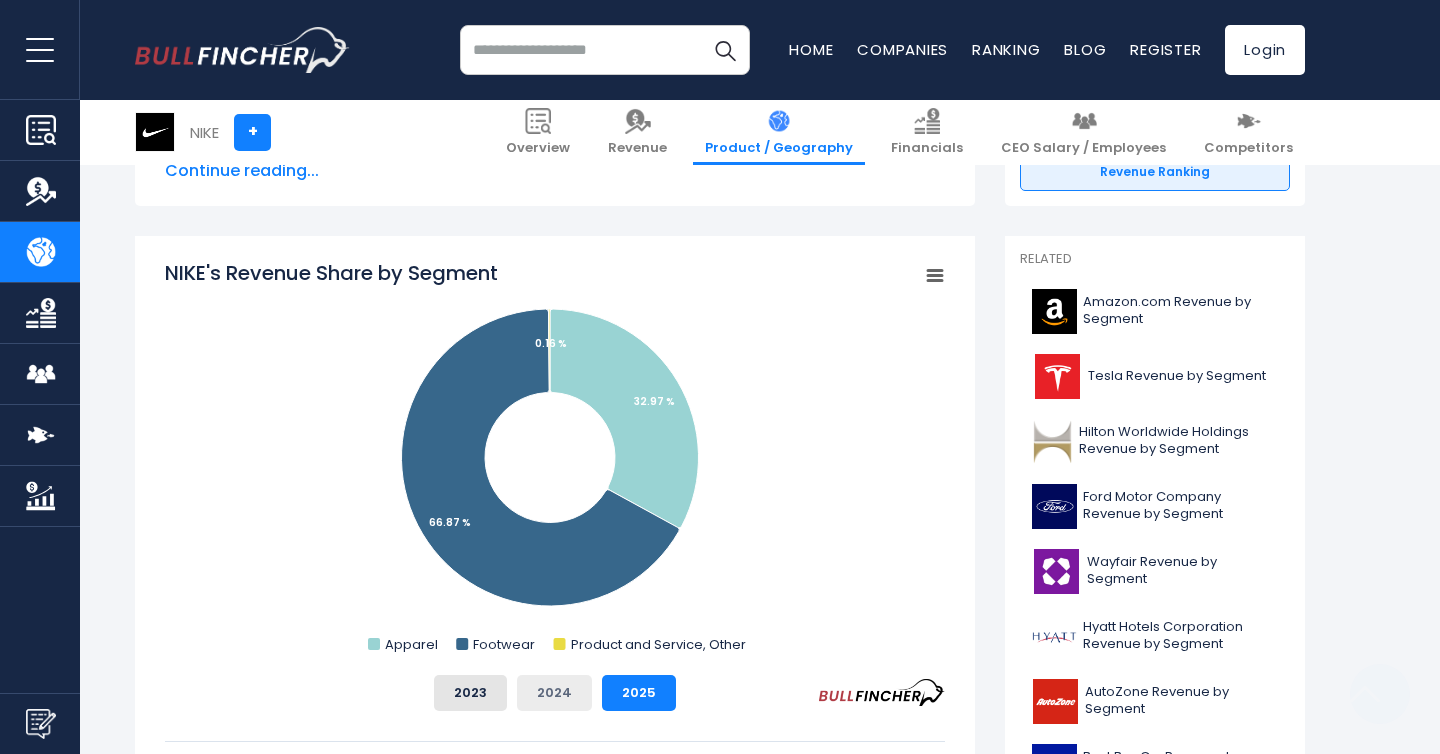 click on "2024" at bounding box center [554, 693] 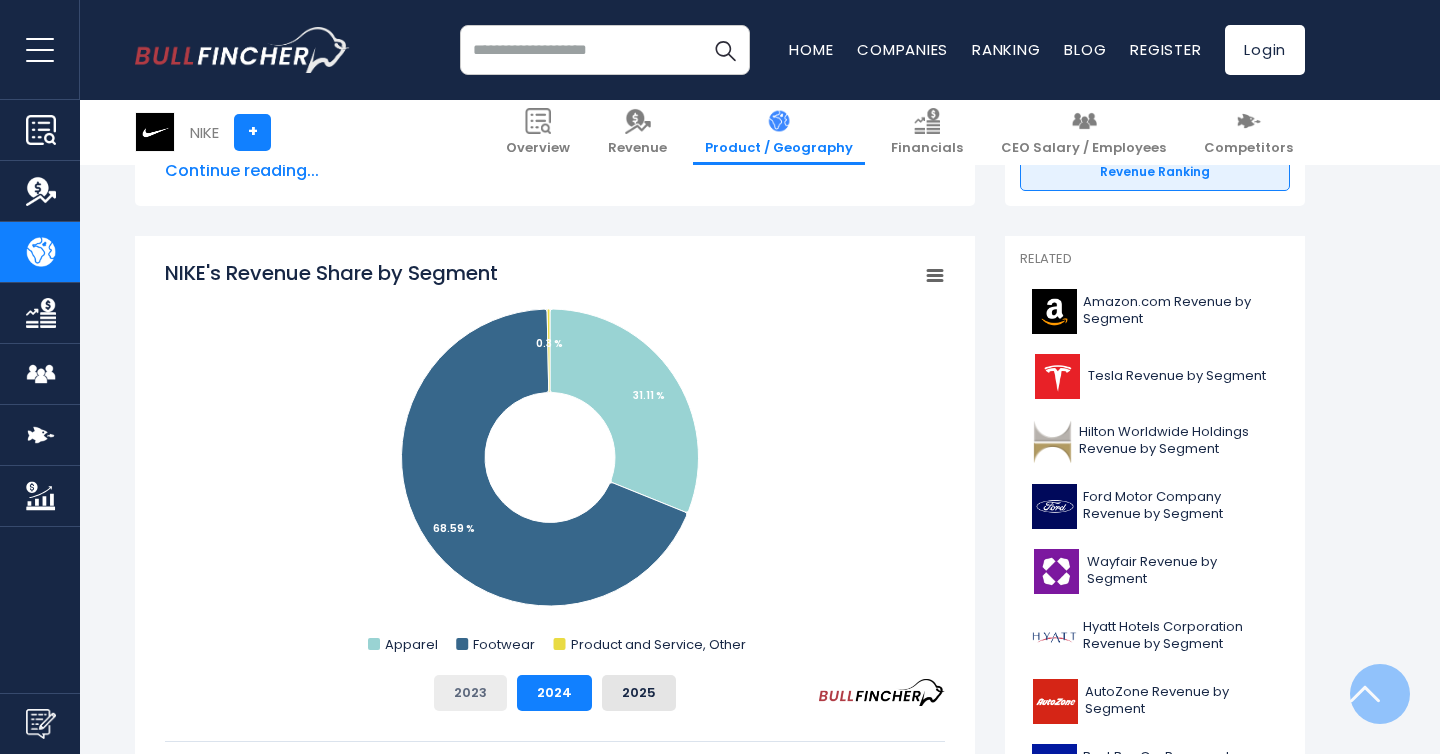 click on "2023" at bounding box center (470, 693) 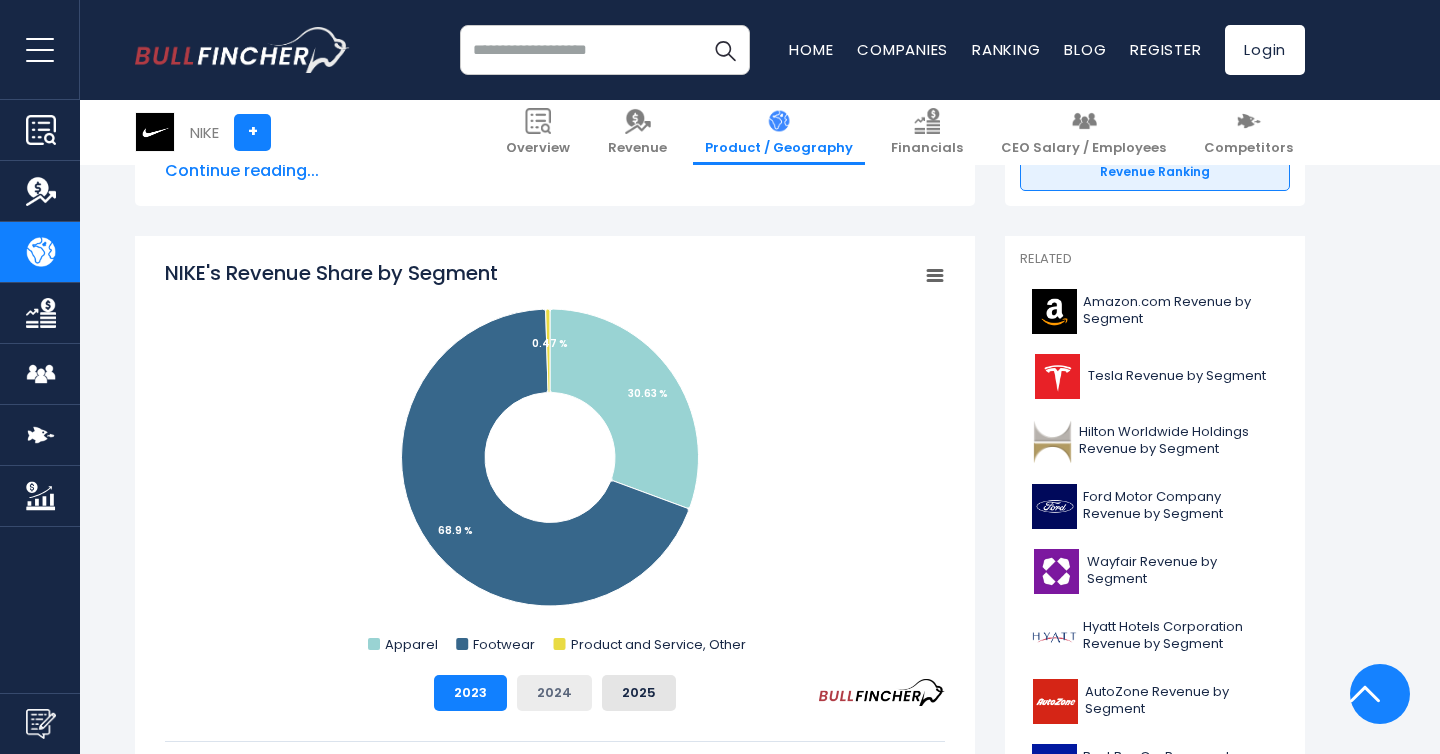 click on "2024" at bounding box center (554, 693) 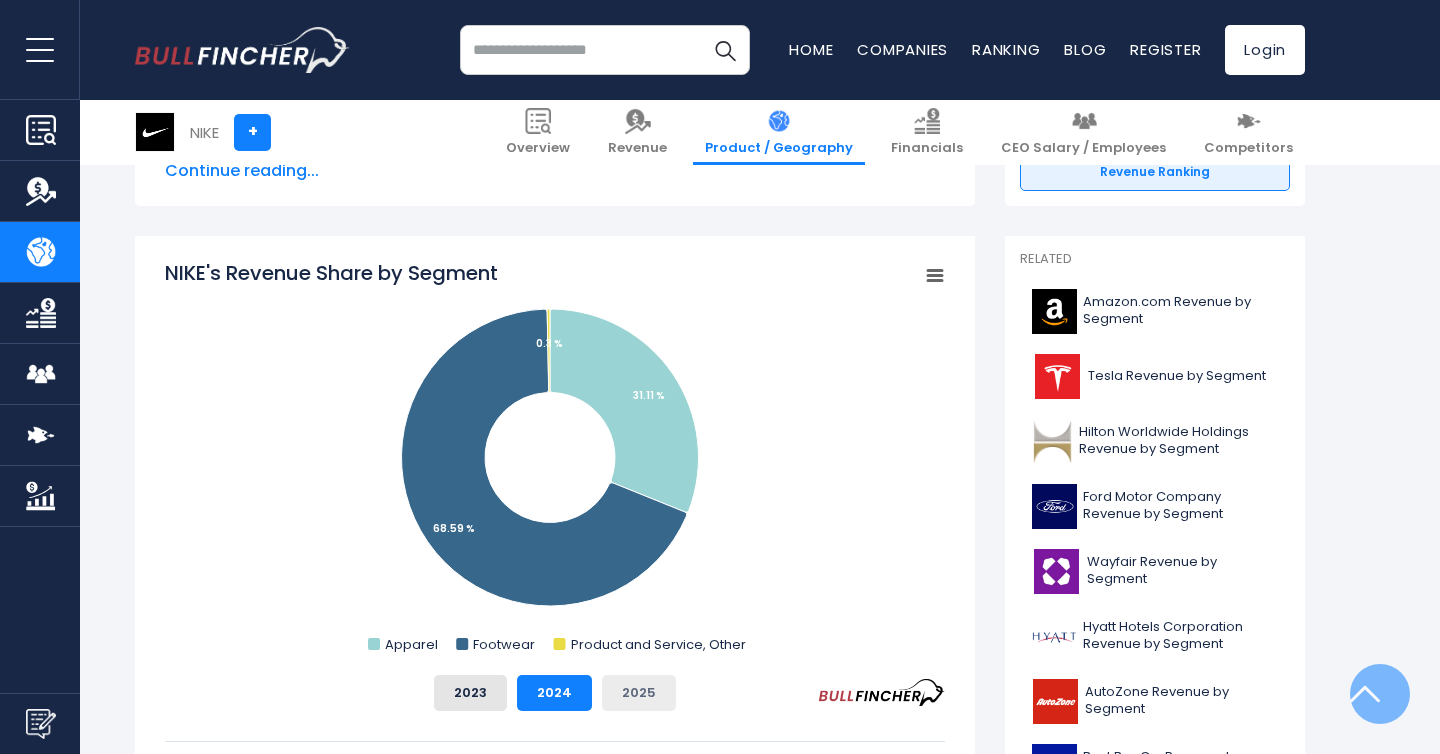 click on "2025" at bounding box center [639, 693] 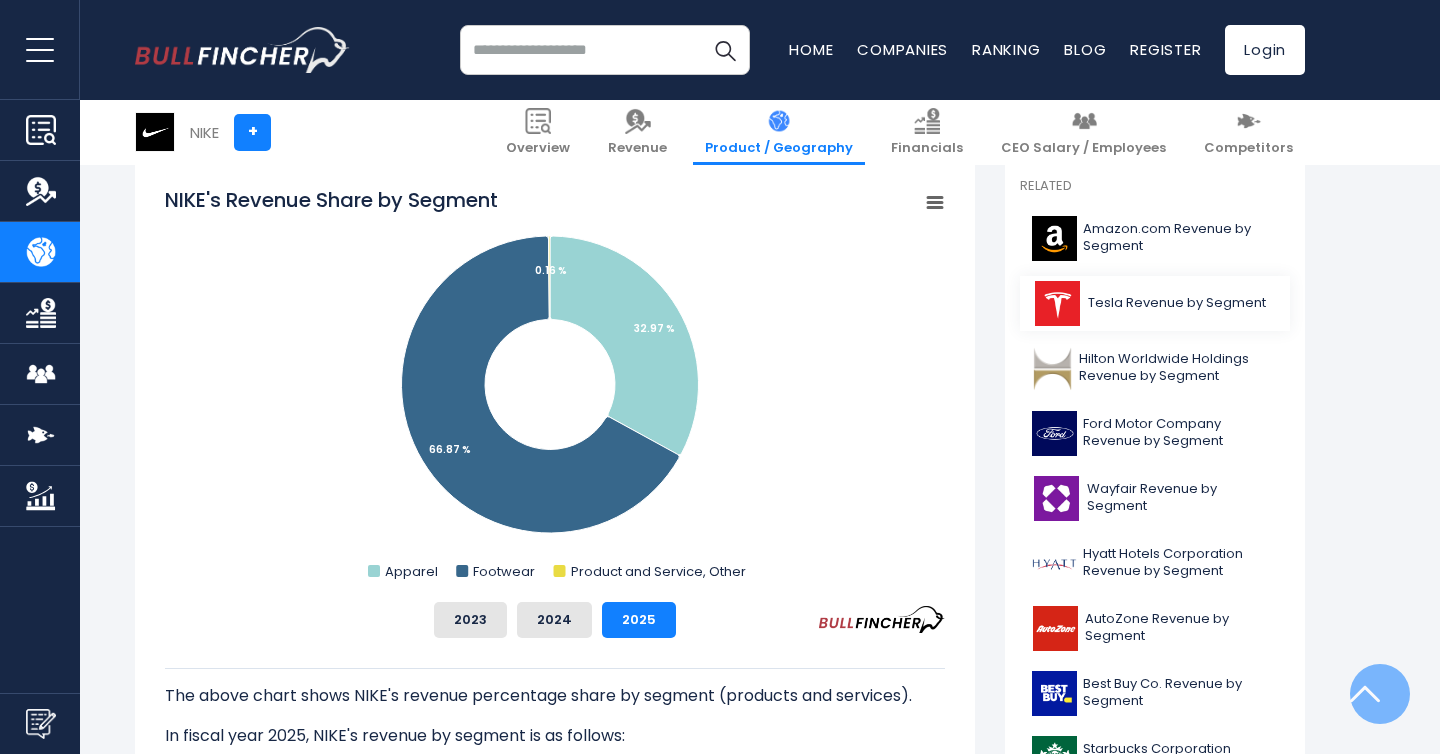 scroll, scrollTop: 539, scrollLeft: 0, axis: vertical 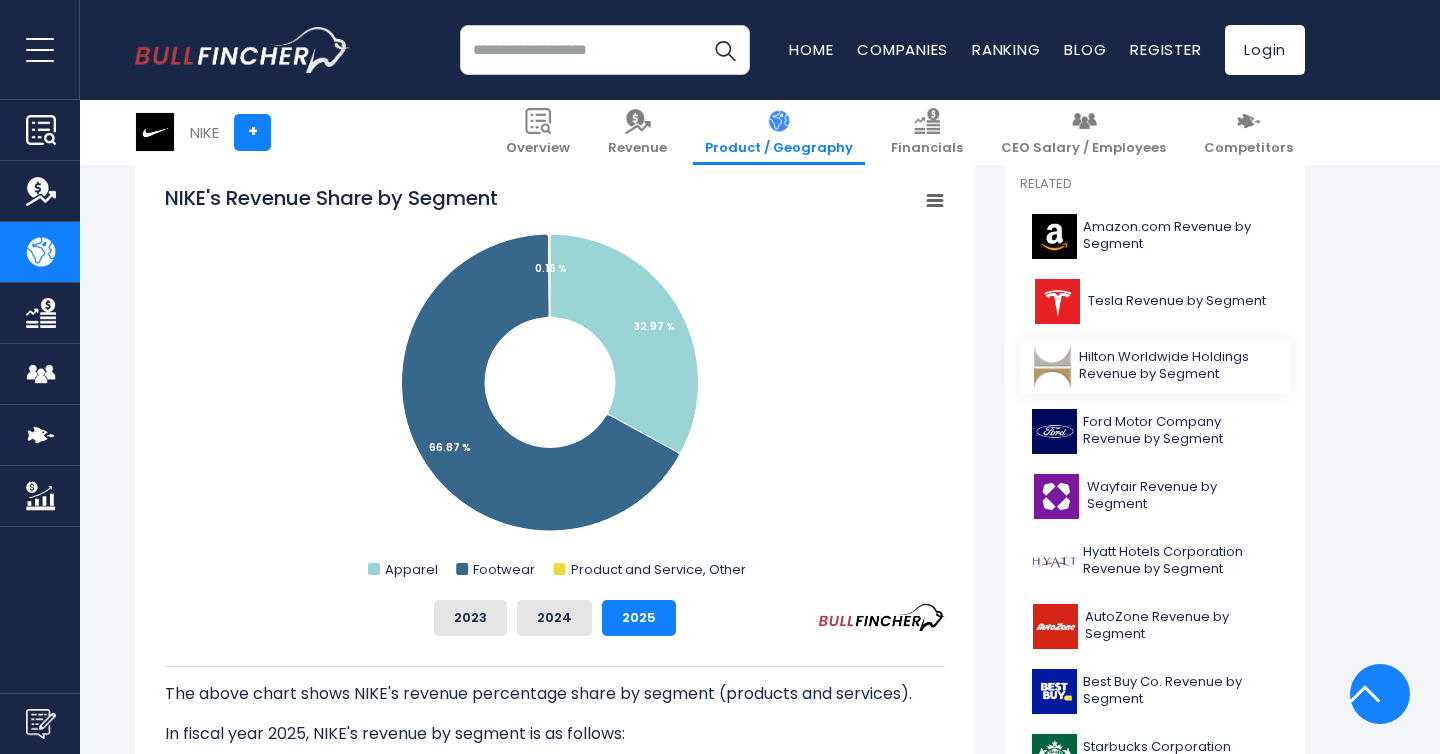 click on "Hilton Worldwide Holdings Revenue by Segment" at bounding box center (1178, 366) 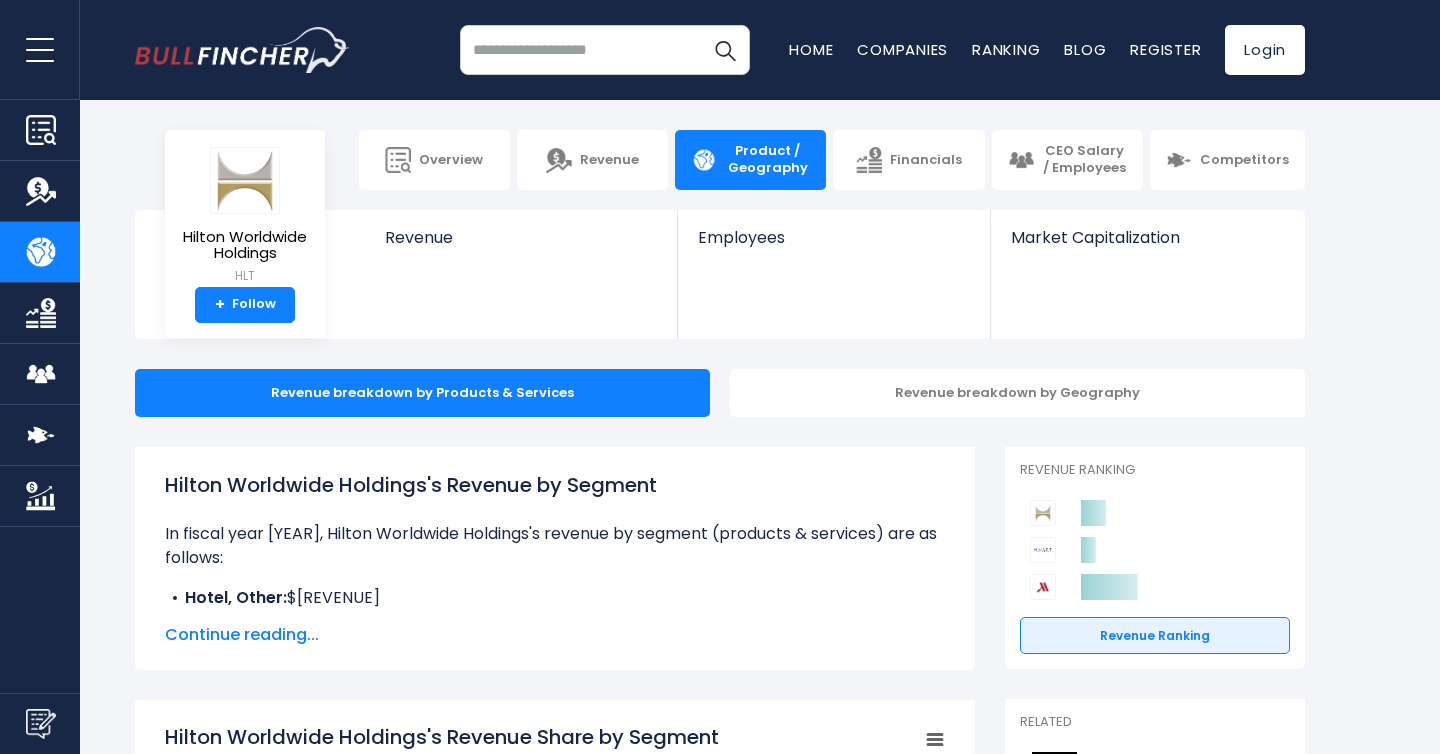 scroll, scrollTop: 0, scrollLeft: 0, axis: both 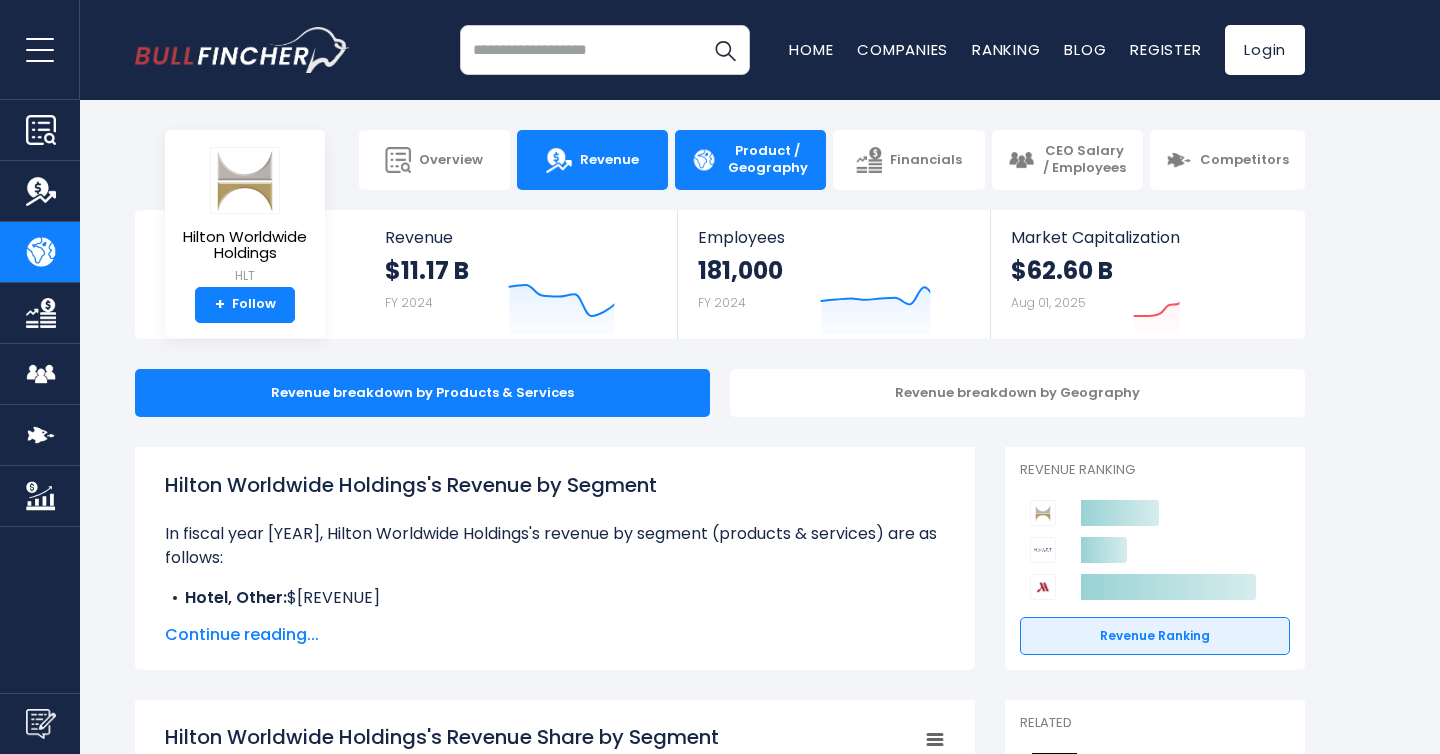 click on "Revenue" at bounding box center (592, 160) 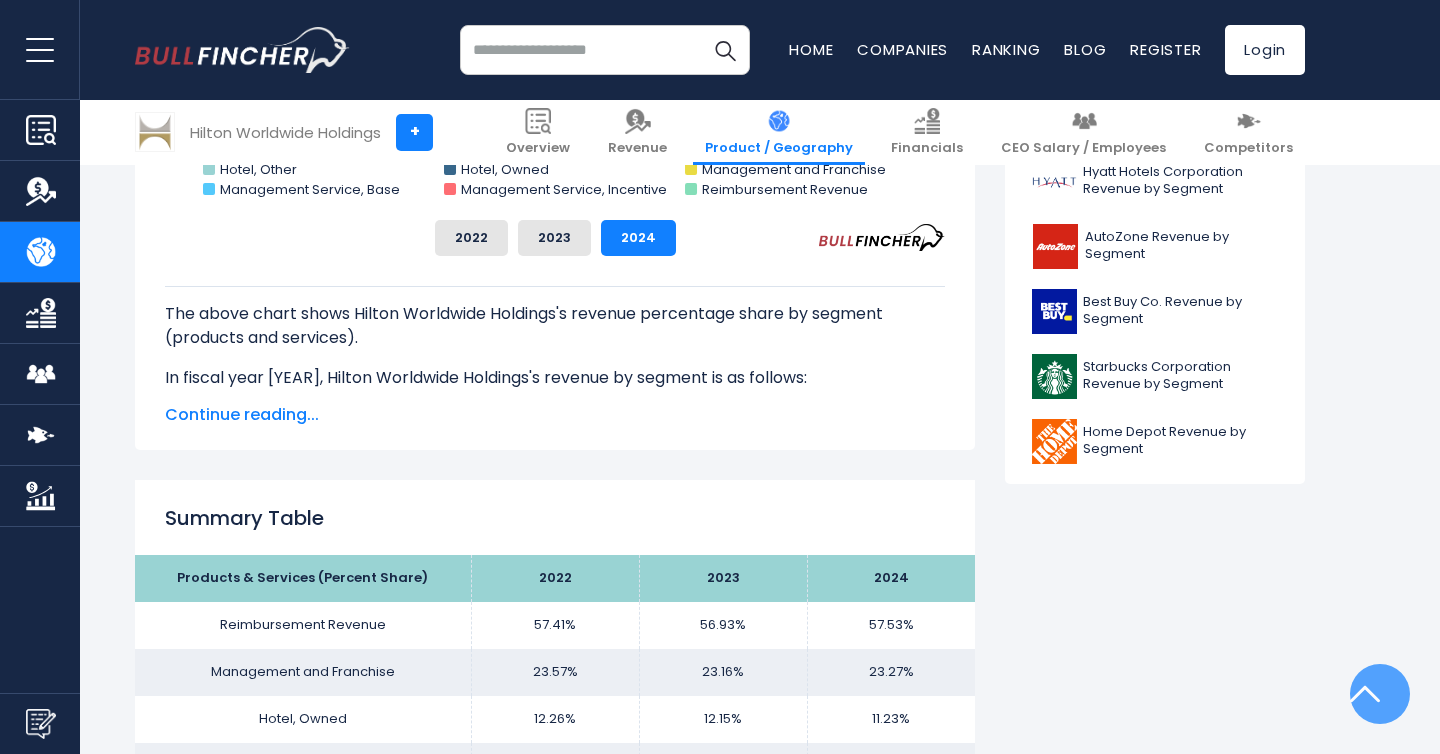scroll, scrollTop: 923, scrollLeft: 0, axis: vertical 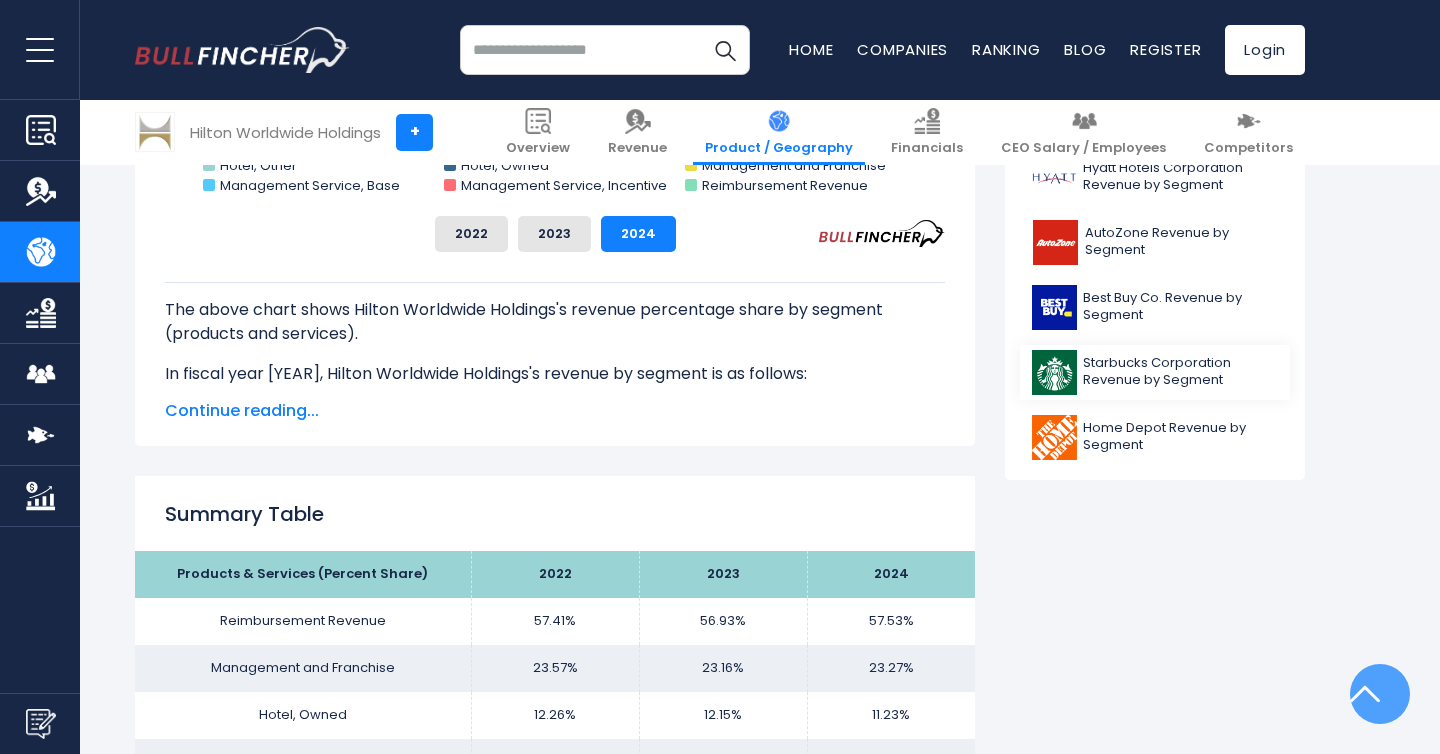 click at bounding box center (1054, 372) 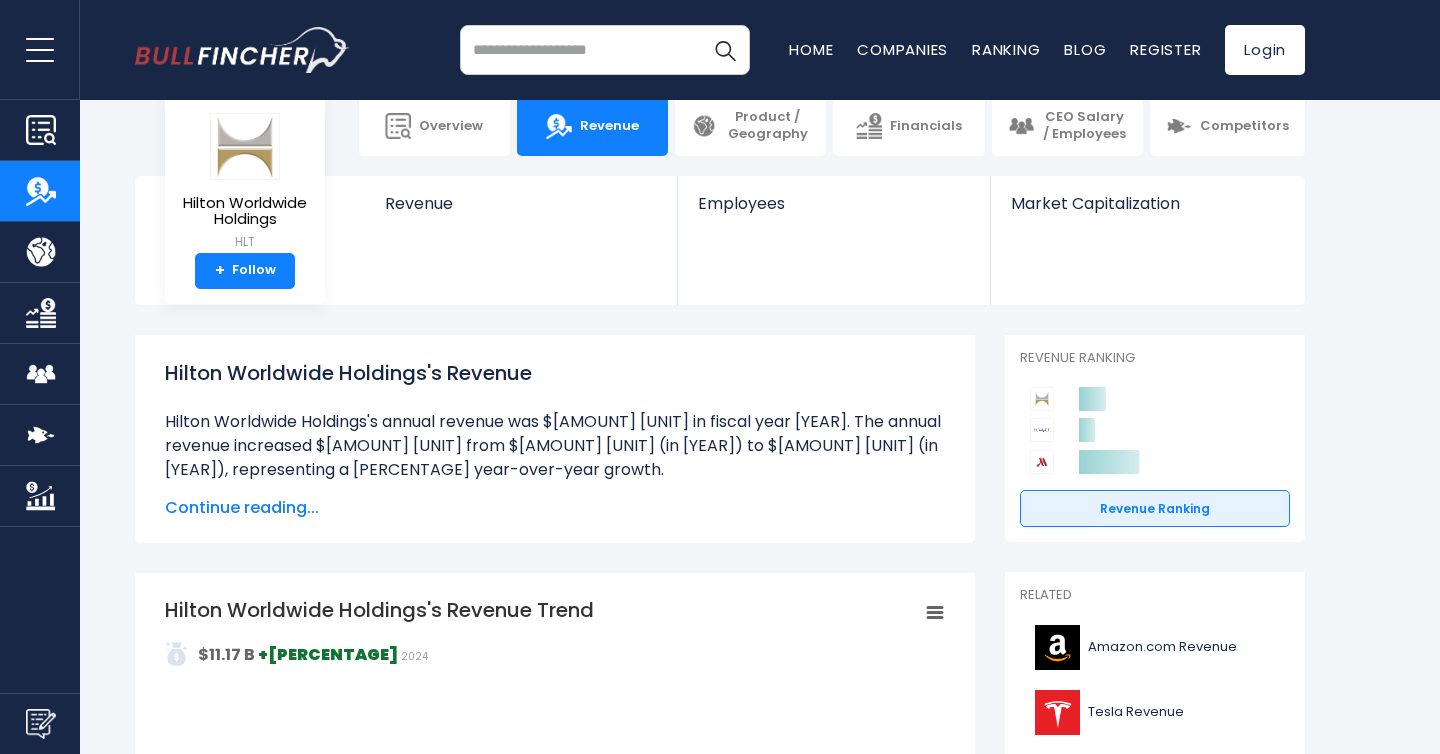 scroll, scrollTop: 0, scrollLeft: 0, axis: both 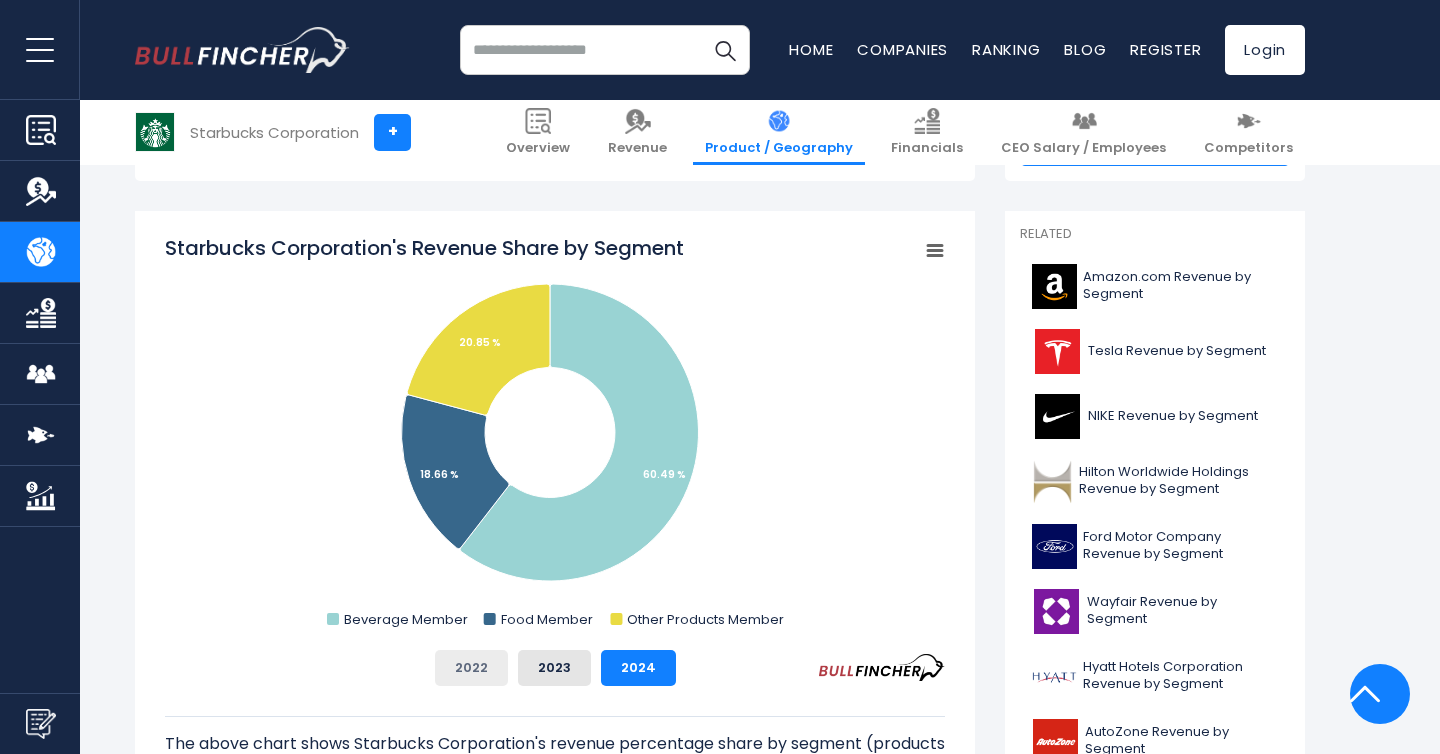 click on "2022" at bounding box center [471, 668] 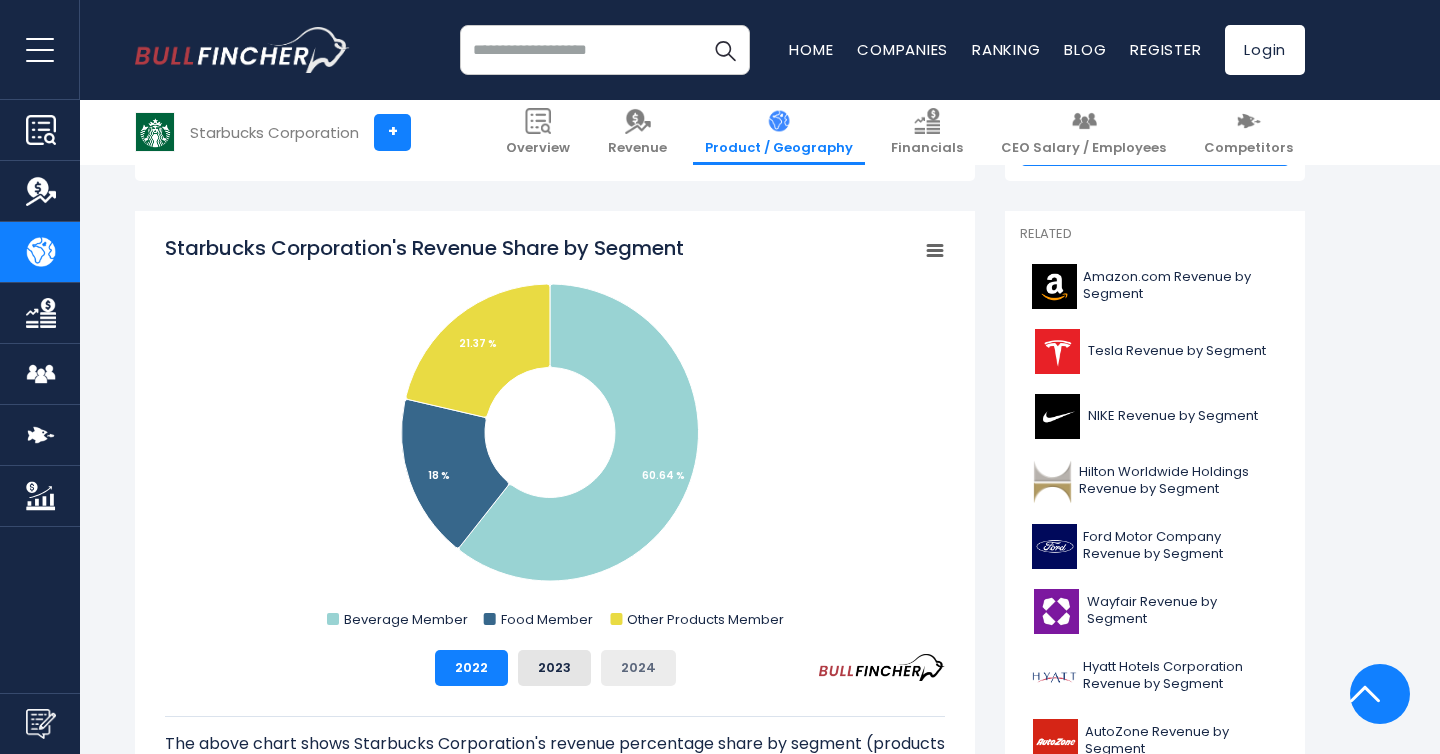 click on "2024" at bounding box center [638, 668] 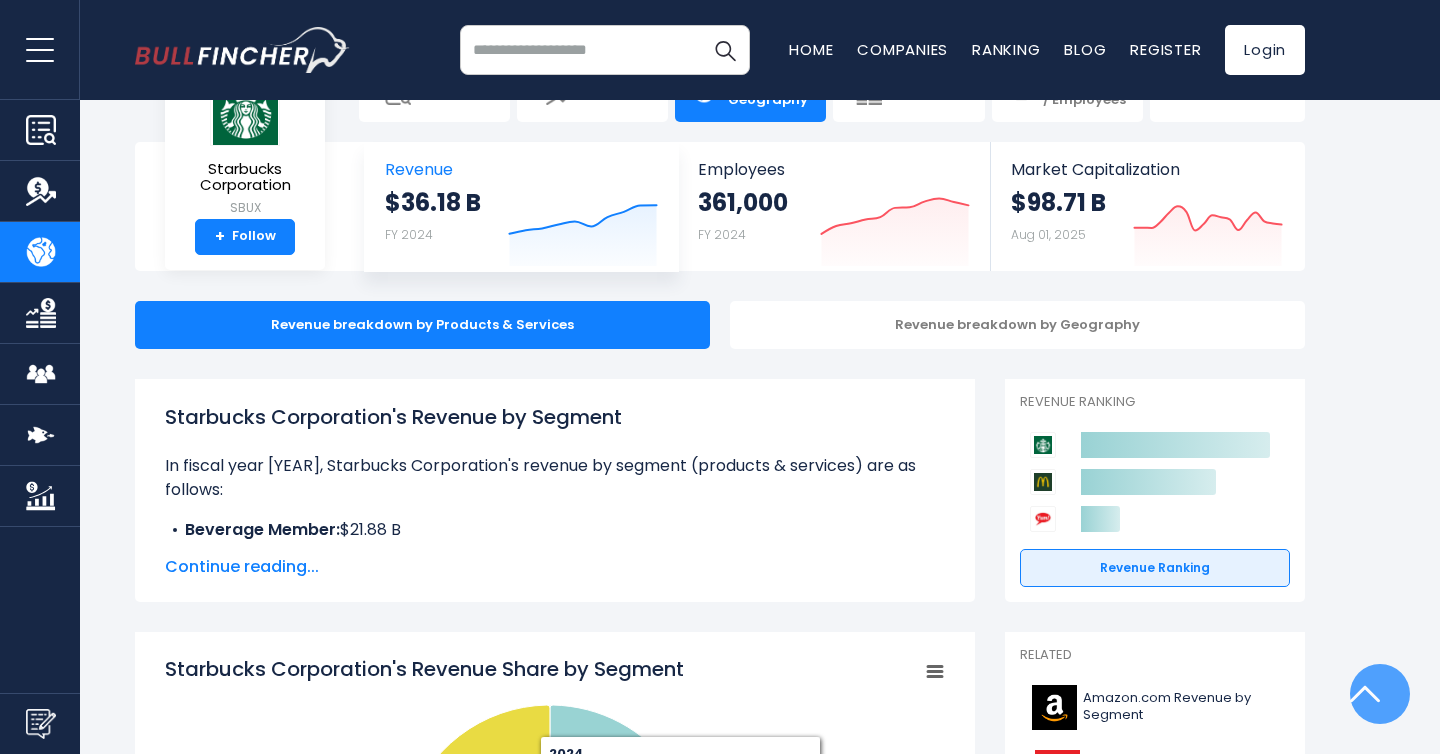 scroll, scrollTop: 0, scrollLeft: 0, axis: both 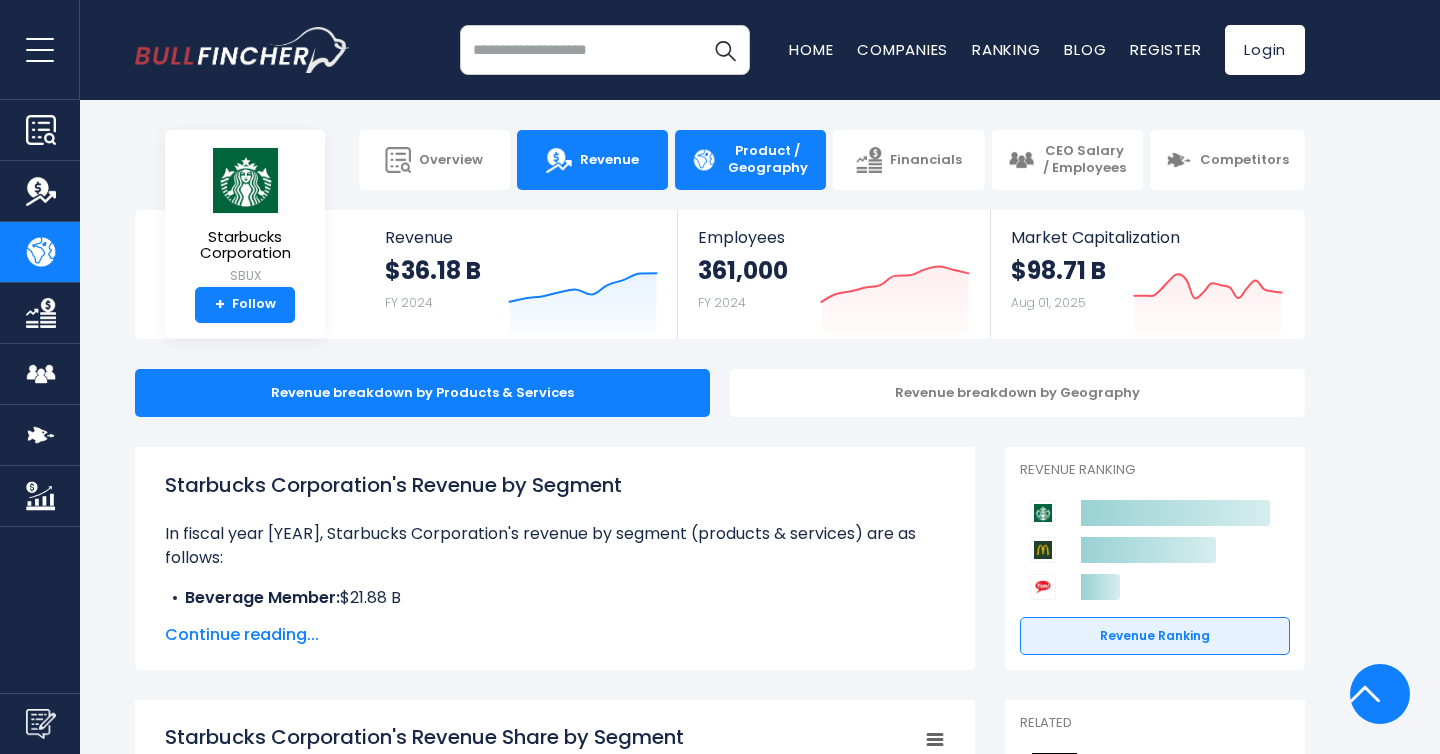 click at bounding box center [559, 160] 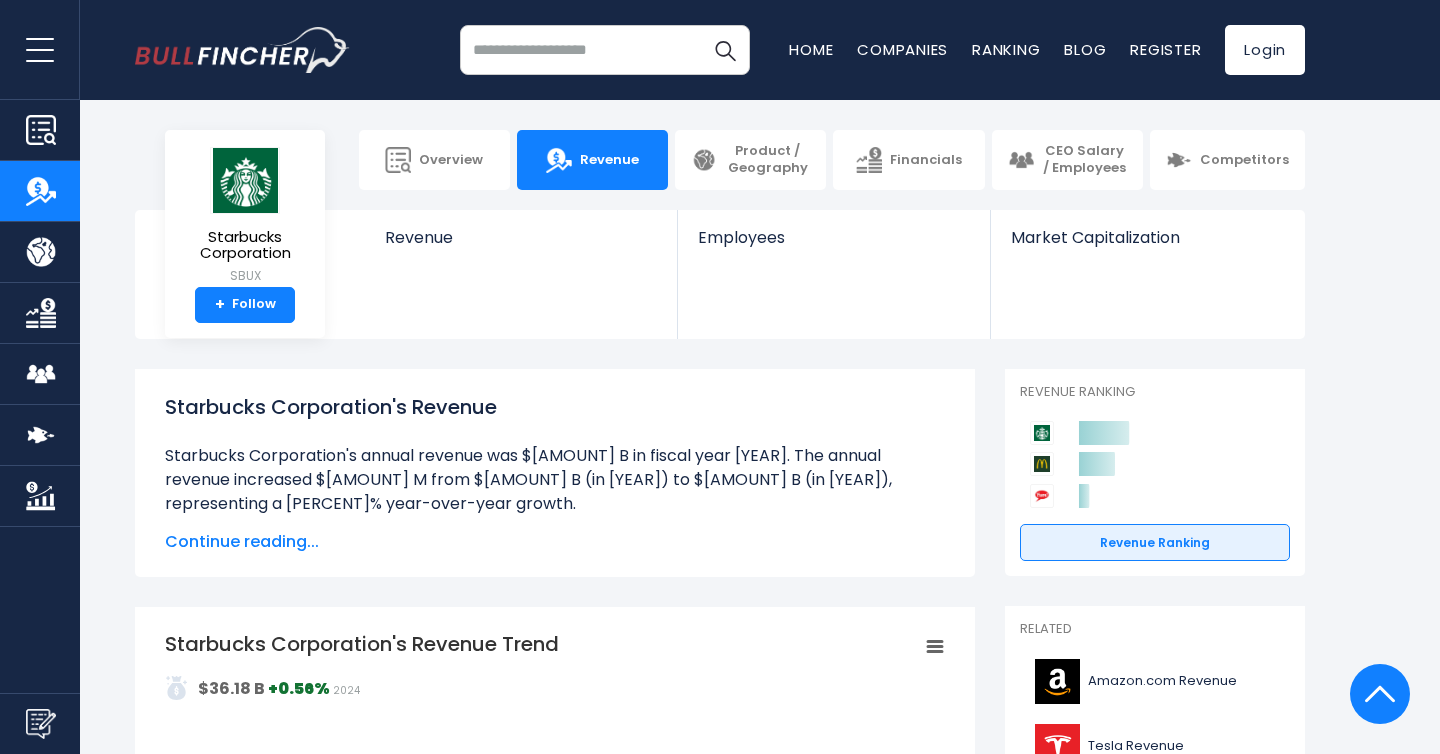 scroll, scrollTop: 0, scrollLeft: 0, axis: both 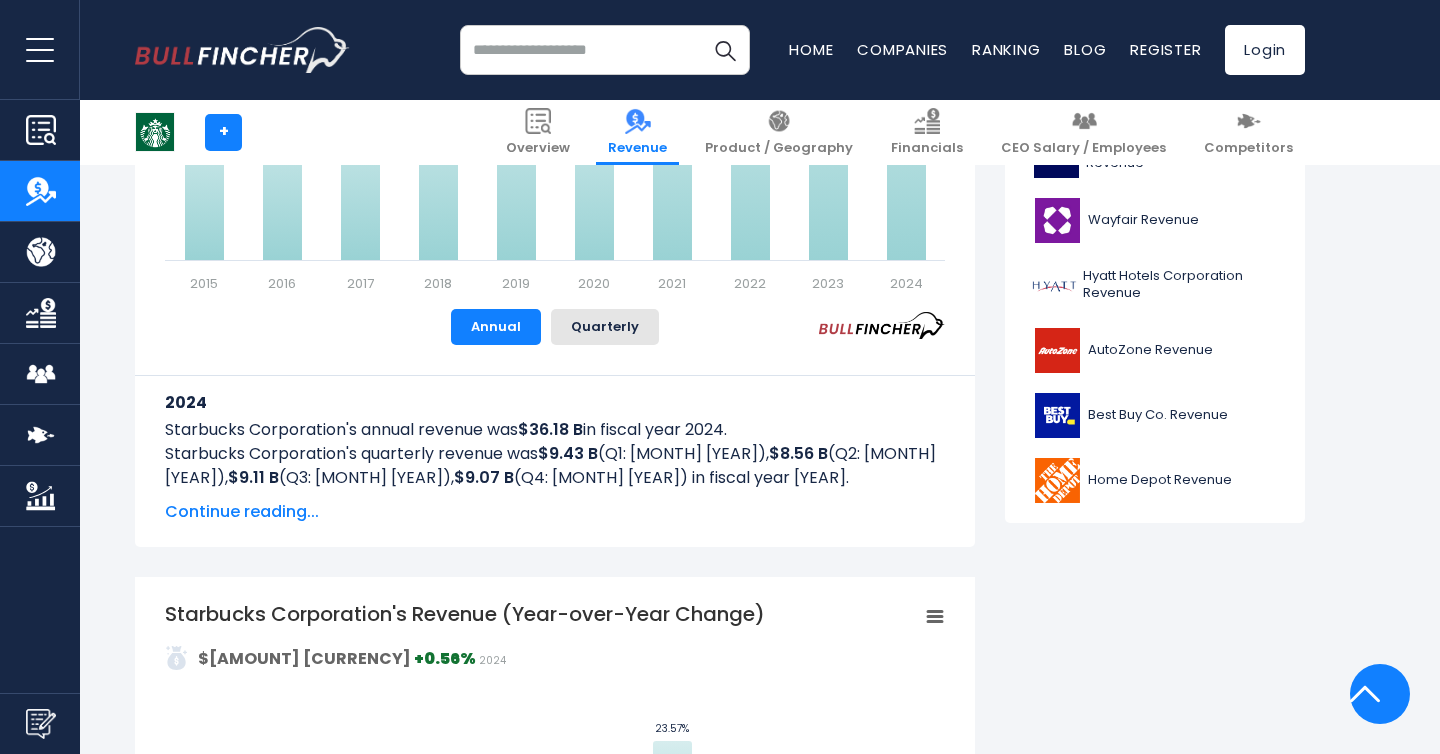click at bounding box center (605, 50) 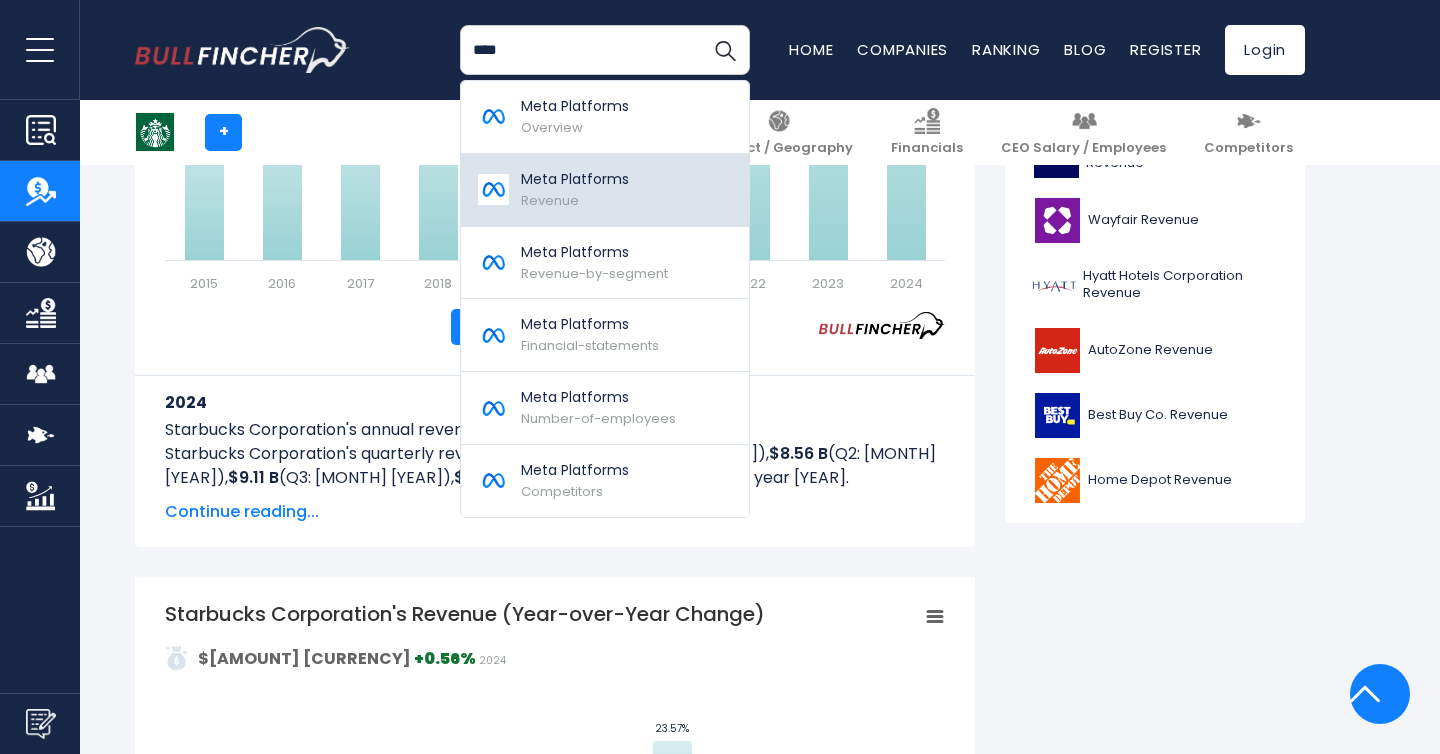 type on "****" 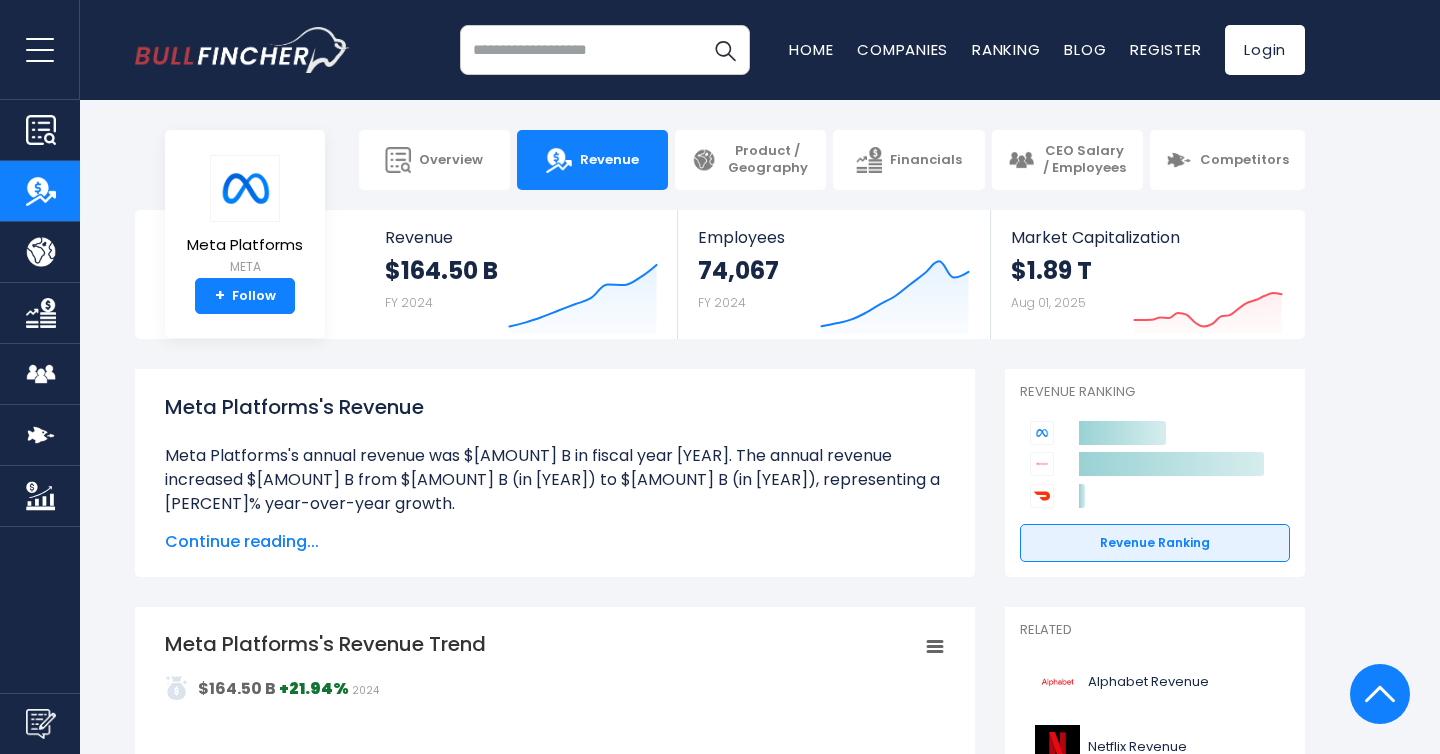 scroll, scrollTop: 0, scrollLeft: 0, axis: both 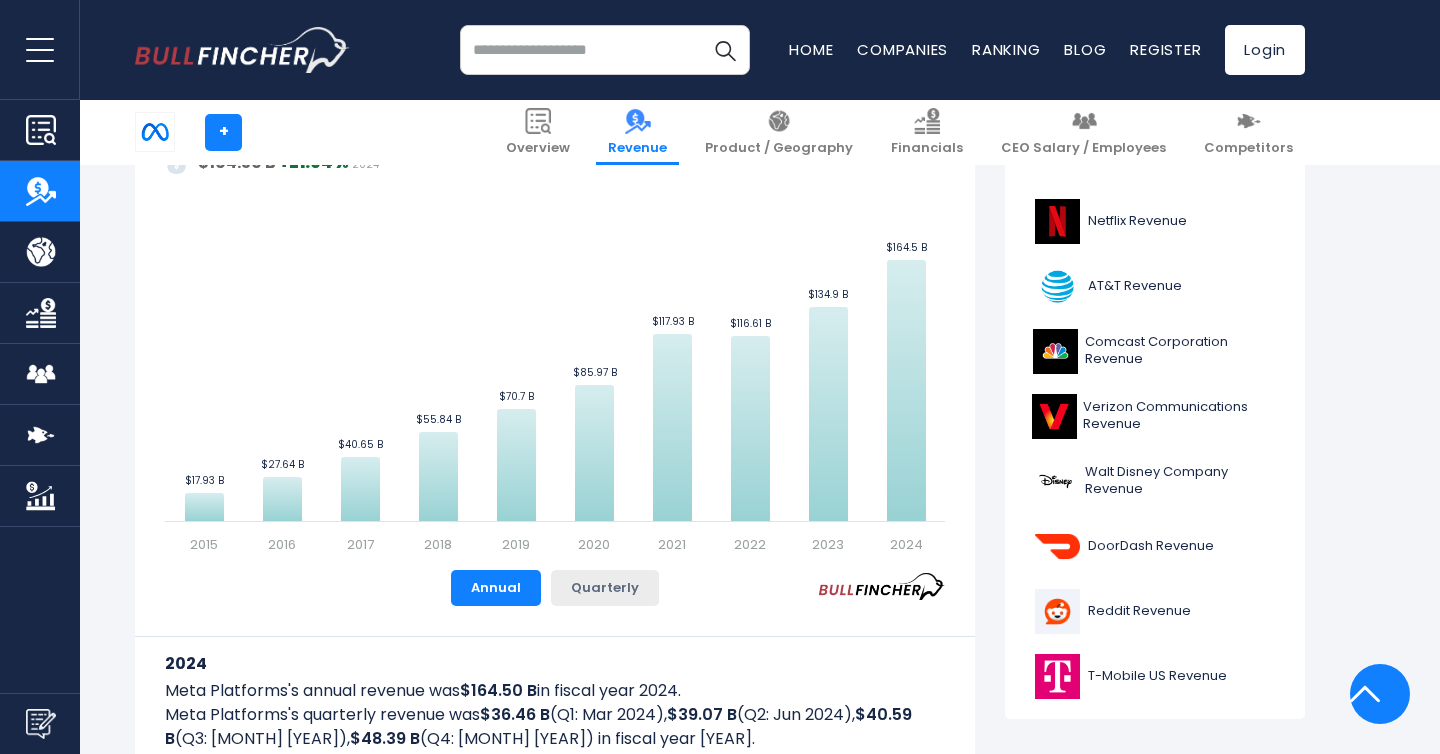 click on "Quarterly" at bounding box center [605, 588] 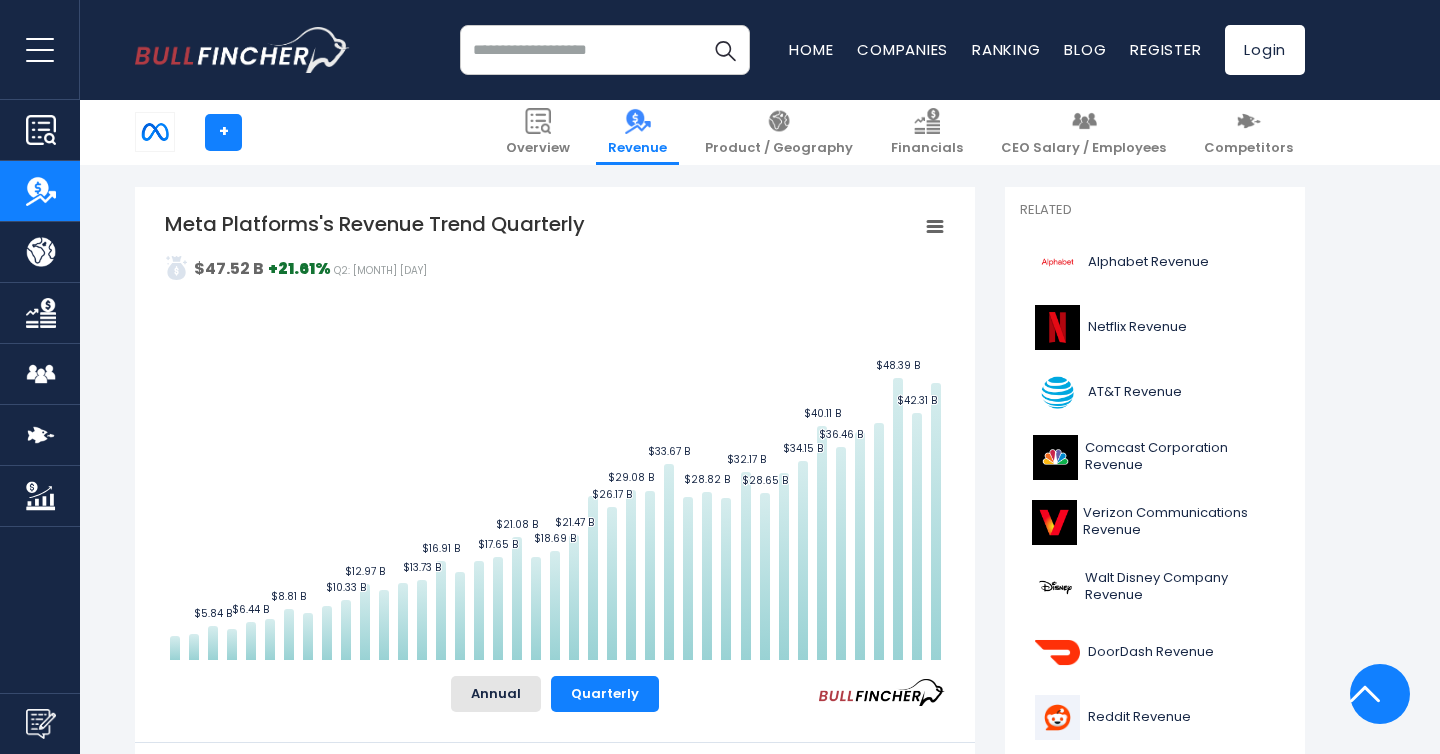 scroll, scrollTop: 425, scrollLeft: 0, axis: vertical 